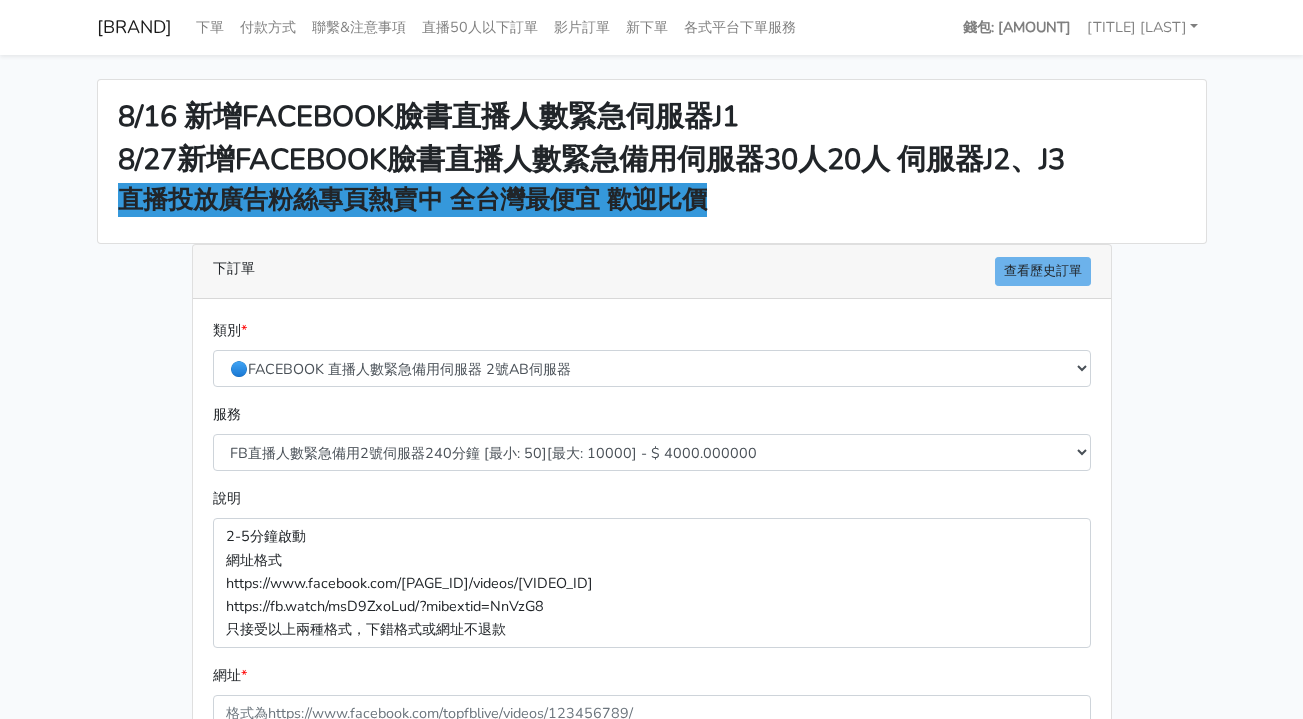 select on "578" 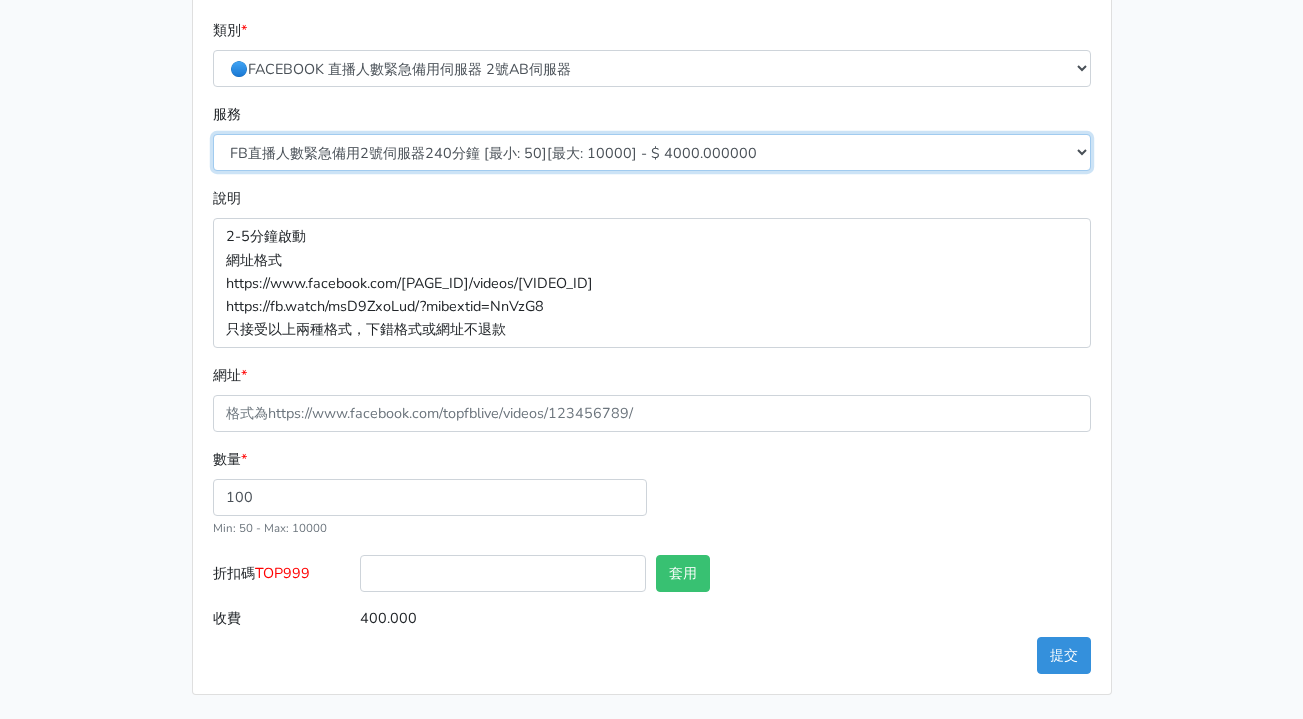 click on "FB直播人數緊急備用2號伺服器300分鐘 [最小: 50][最大: 10000] - $ 5000.000000 FB直播人數緊急備用2號伺服器60分鐘 [最小: 50][最大: 10000] - $ 1000.000000 FB直播人數緊急備用2號伺服器90分鐘 [最小: 50][最大: 10000] - $ 1500.000000 FB直播人數緊急備用2號伺服器120分鐘 [最小: 50][最大: 10000] - $ 2000.000000 FB直播人數緊急備用2號伺服器150分鐘 [最小: 50][最大: 10000] - $ 2500.000000 FB直播人數緊急備用2號伺服器180分鐘 [最小: 50][最大: 10000] - $ 3000.000000 FB直播人數緊急備用2號伺服器240分鐘 [最小: 50][最大: 10000] - $ 4000.000000 FB直播人數緊急備用2號伺服器360分鐘  [最小: 50][最大: 10000] - $ 6000.000000" at bounding box center [652, 152] 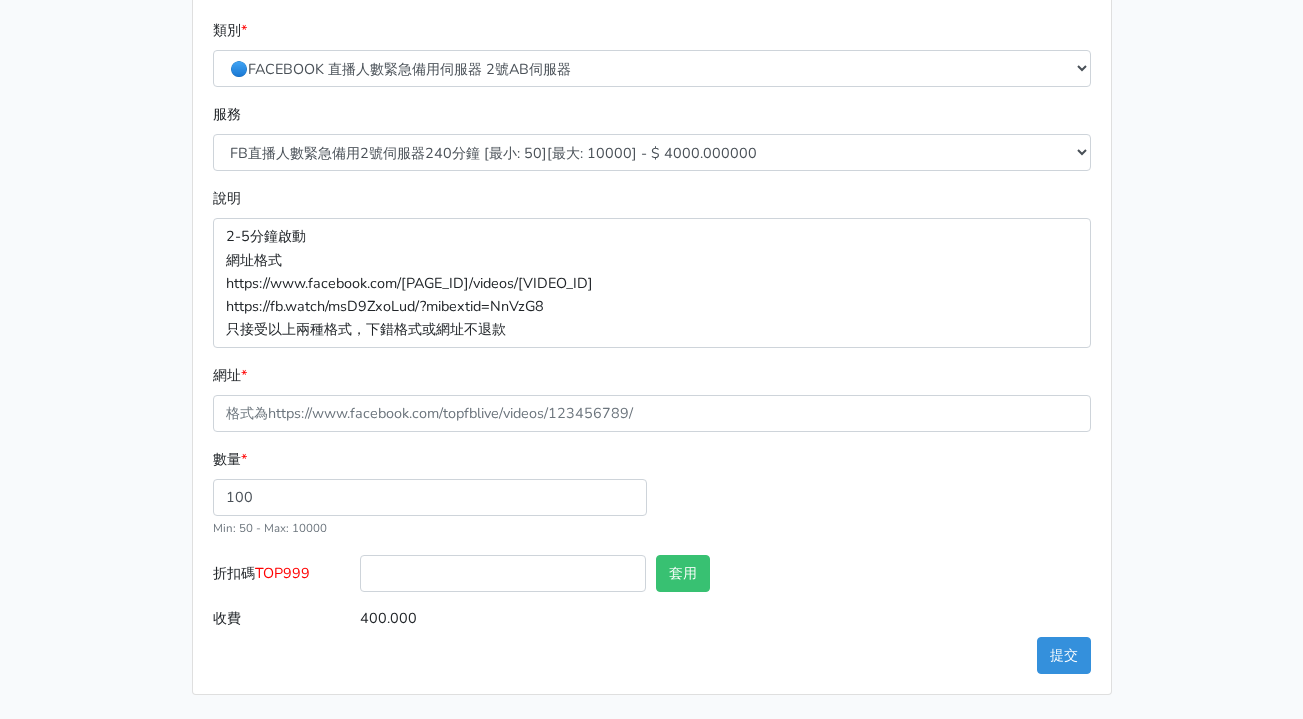 click on "8/16 新增FACEBOOK臉書直播人數緊急伺服器J1
8/27新增FACEBOOK臉書直播人數緊急備用伺服器30人20人 伺服器J2、J3
直播投放廣告粉絲專頁熱賣中 全台灣最便宜 歡迎比價
下訂單
查看歷史訂單
類別 *
🔵FACEBOOK 直播人數緊急備用伺服器 2號AB伺服器 🌕IG直播人數 * *" at bounding box center (652, 237) 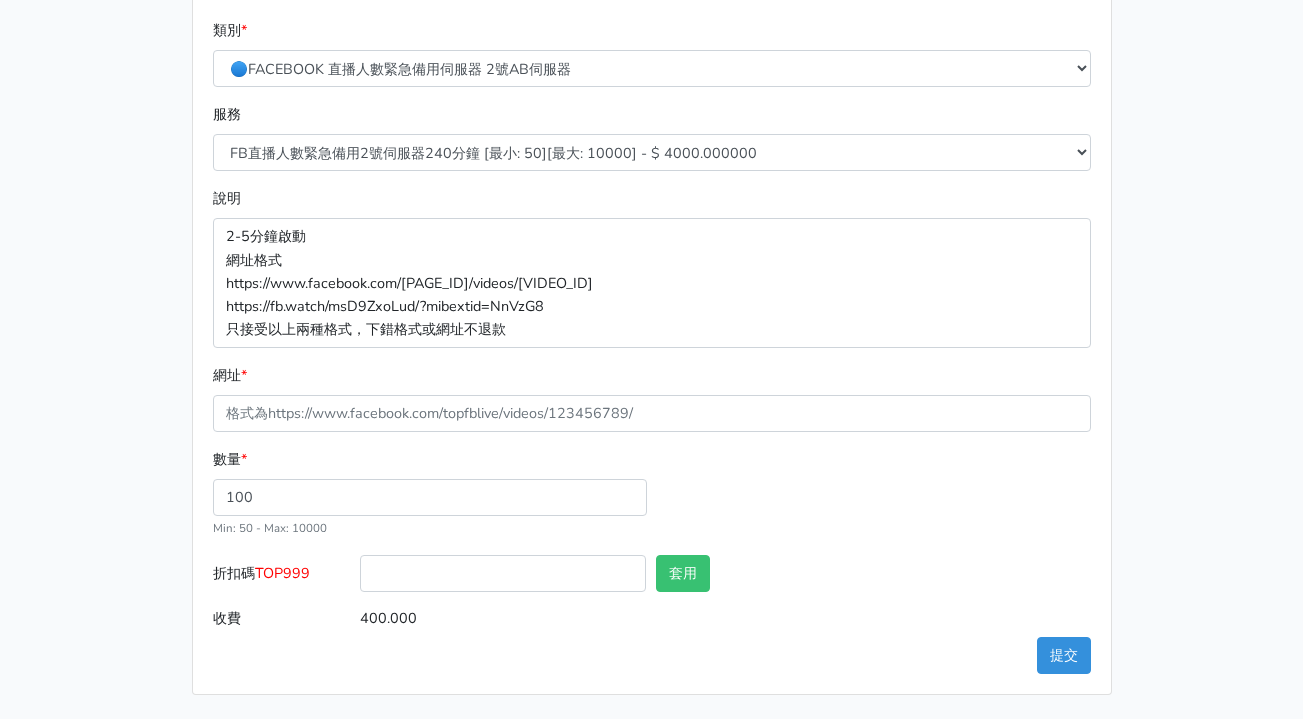 click on "8/16 新增FACEBOOK臉書直播人數緊急伺服器J1
8/27新增FACEBOOK臉書直播人數緊急備用伺服器30人20人 伺服器J2、J3
直播投放廣告粉絲專頁熱賣中 全台灣最便宜 歡迎比價
下訂單
查看歷史訂單
類別 *
🔵FACEBOOK 直播人數緊急備用伺服器 2號AB伺服器 🌕IG直播人數 * *" at bounding box center (652, 237) 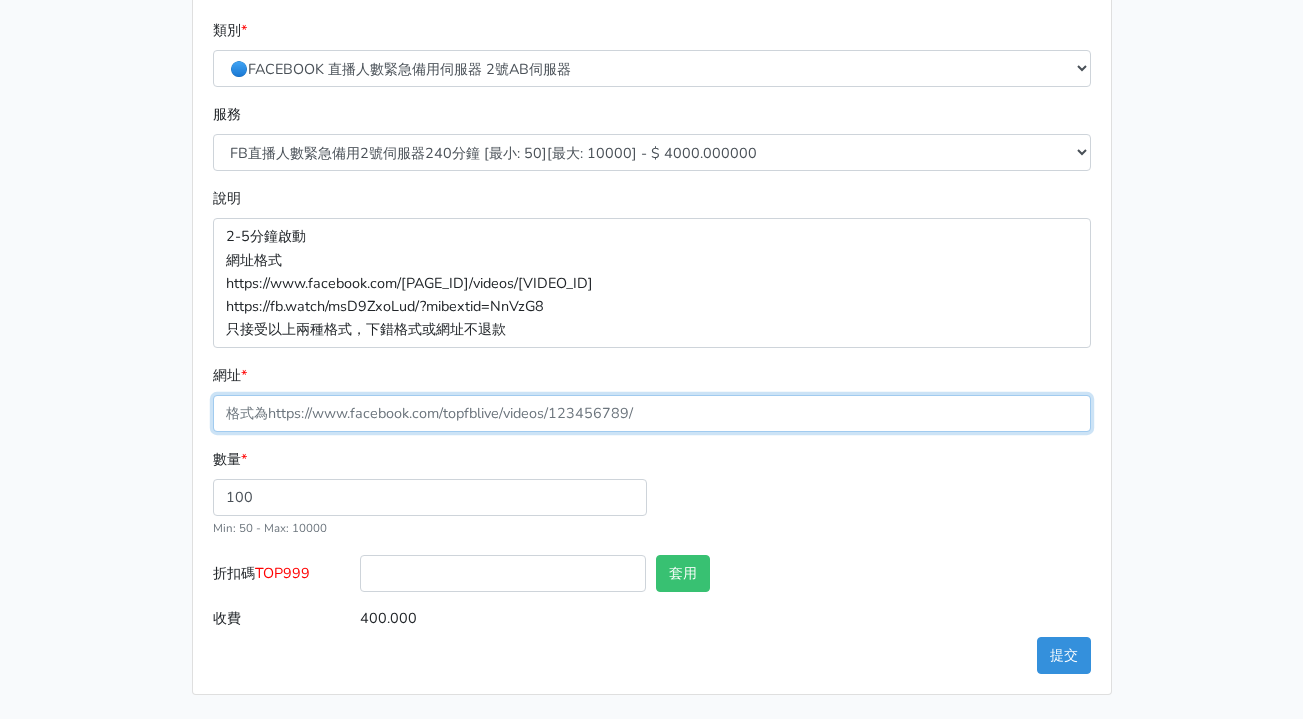 click on "網址 *" at bounding box center (652, 413) 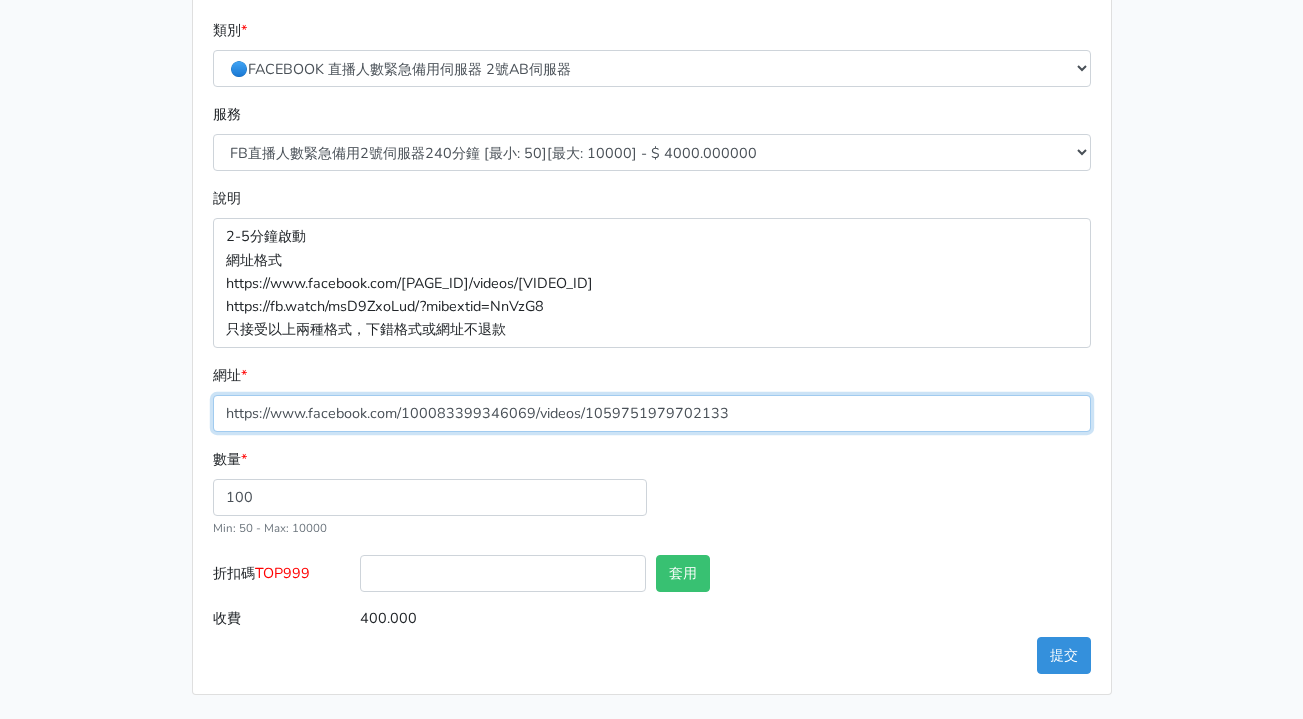 type on "https://www.facebook.com/100083399346069/videos/1059751979702133" 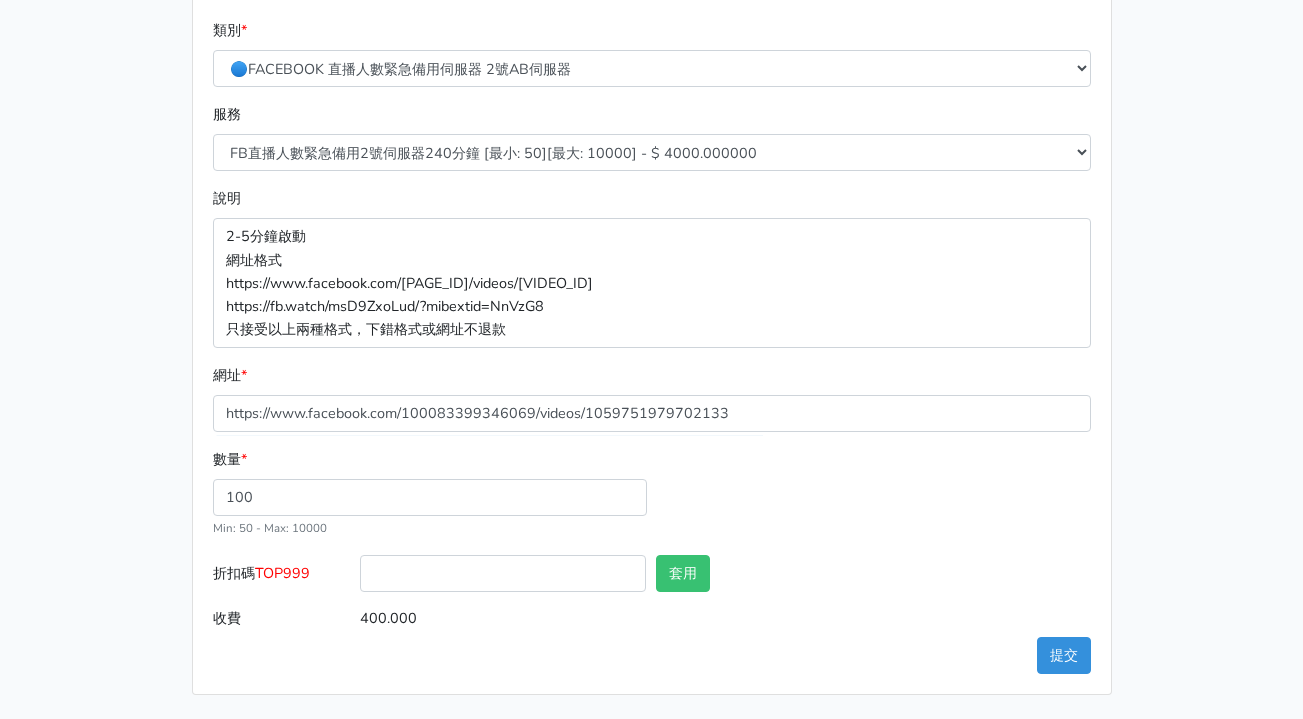 click on "數量 *
100
Min: 50 - Max: 10000" at bounding box center (652, 501) 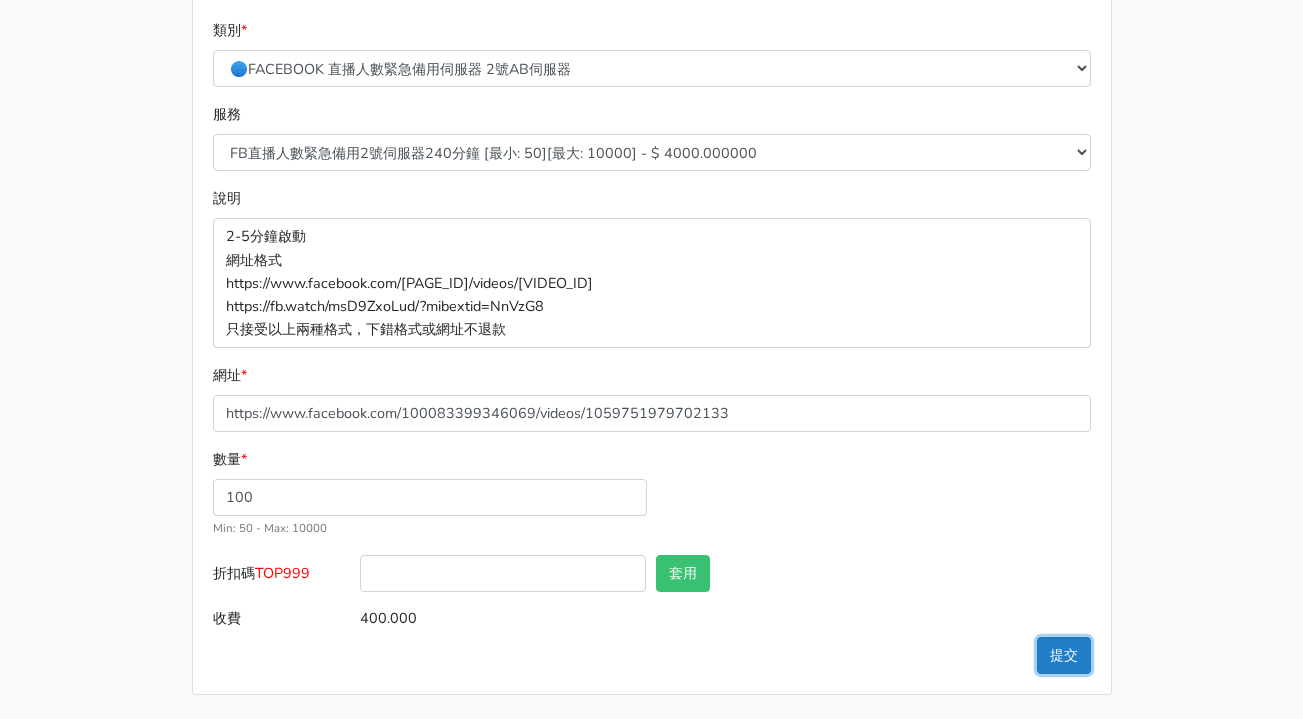 click on "提交" at bounding box center (1064, 655) 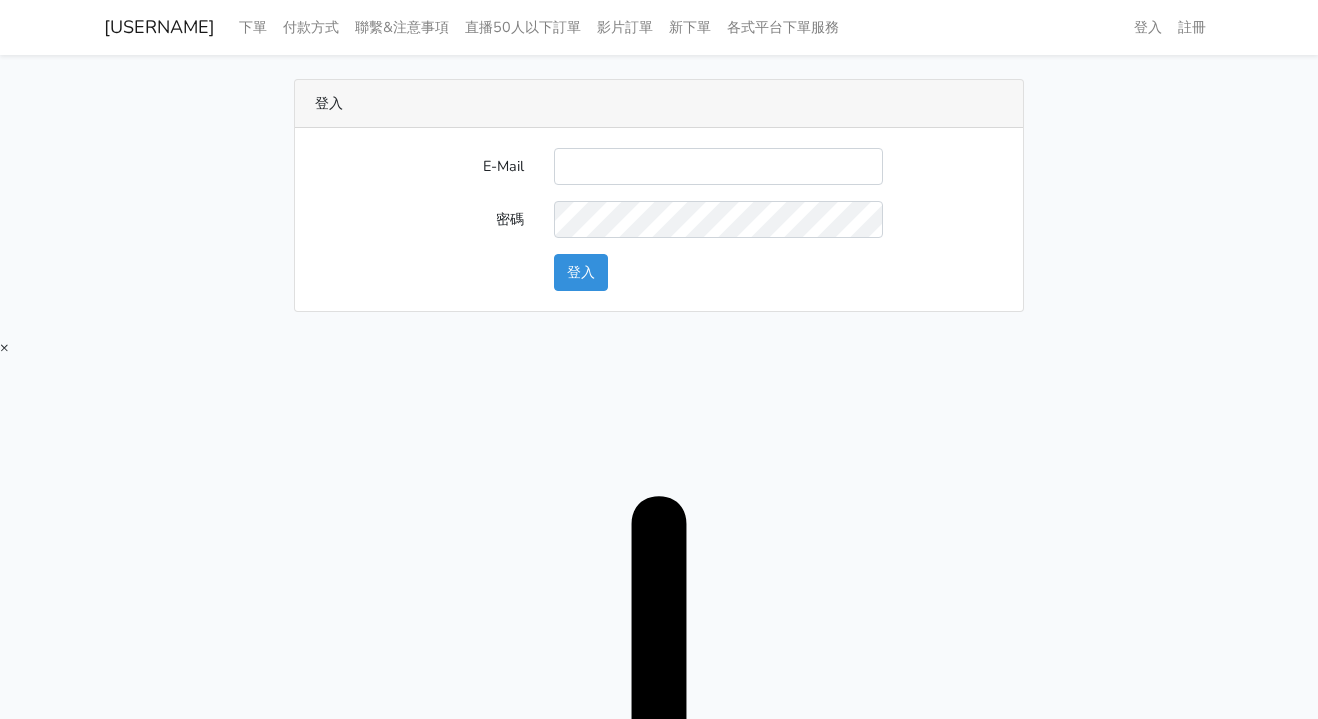 scroll, scrollTop: 0, scrollLeft: 0, axis: both 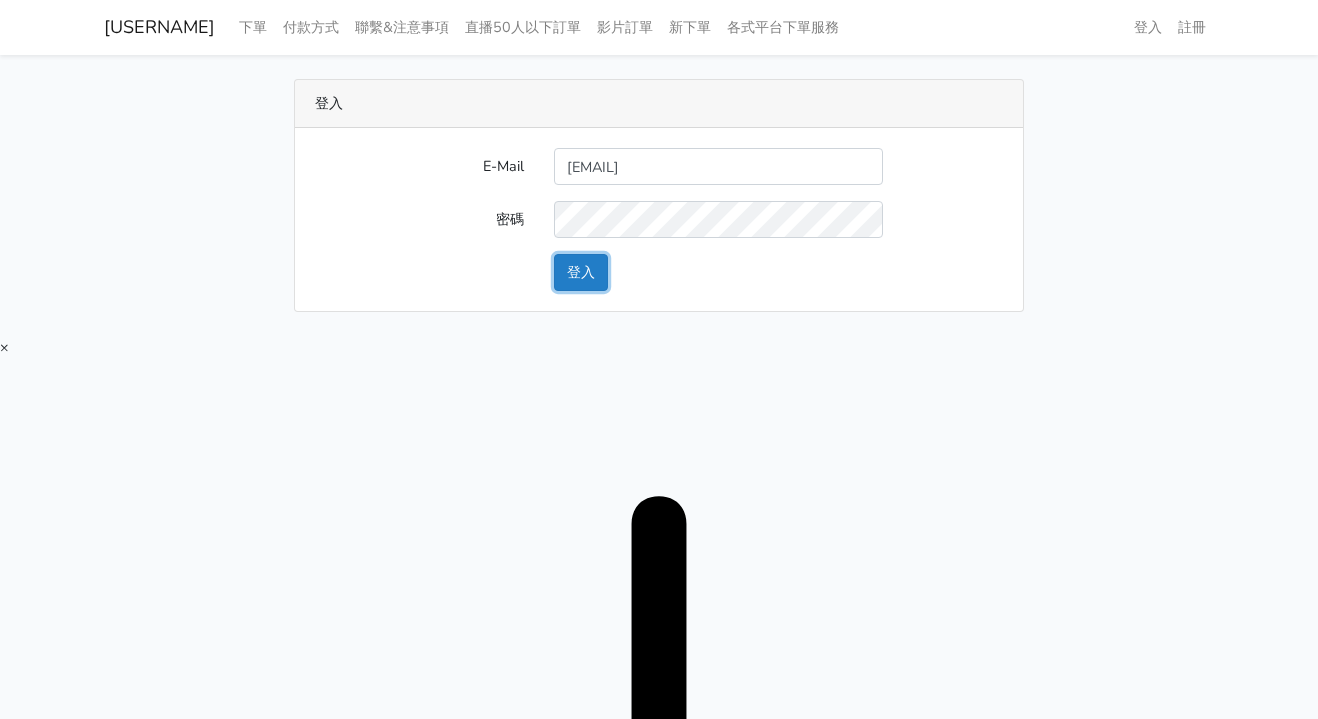 click on "登入" at bounding box center [581, 272] 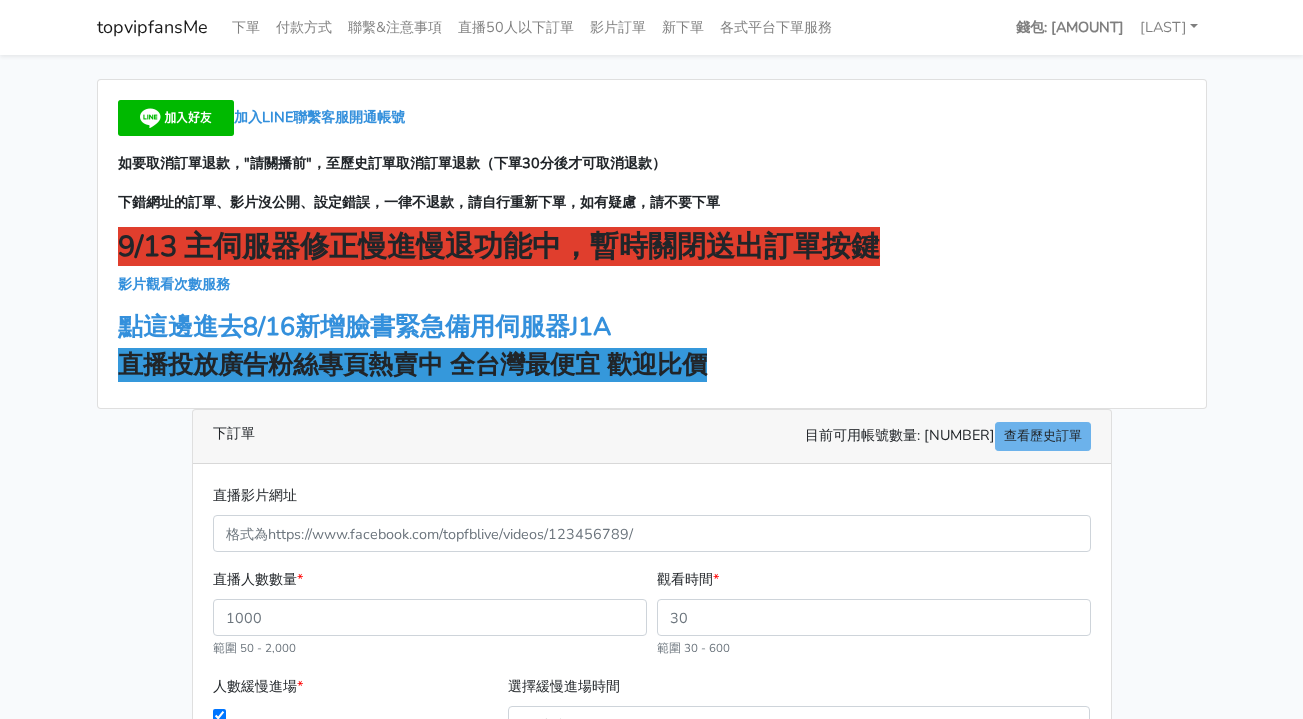 scroll, scrollTop: 0, scrollLeft: 0, axis: both 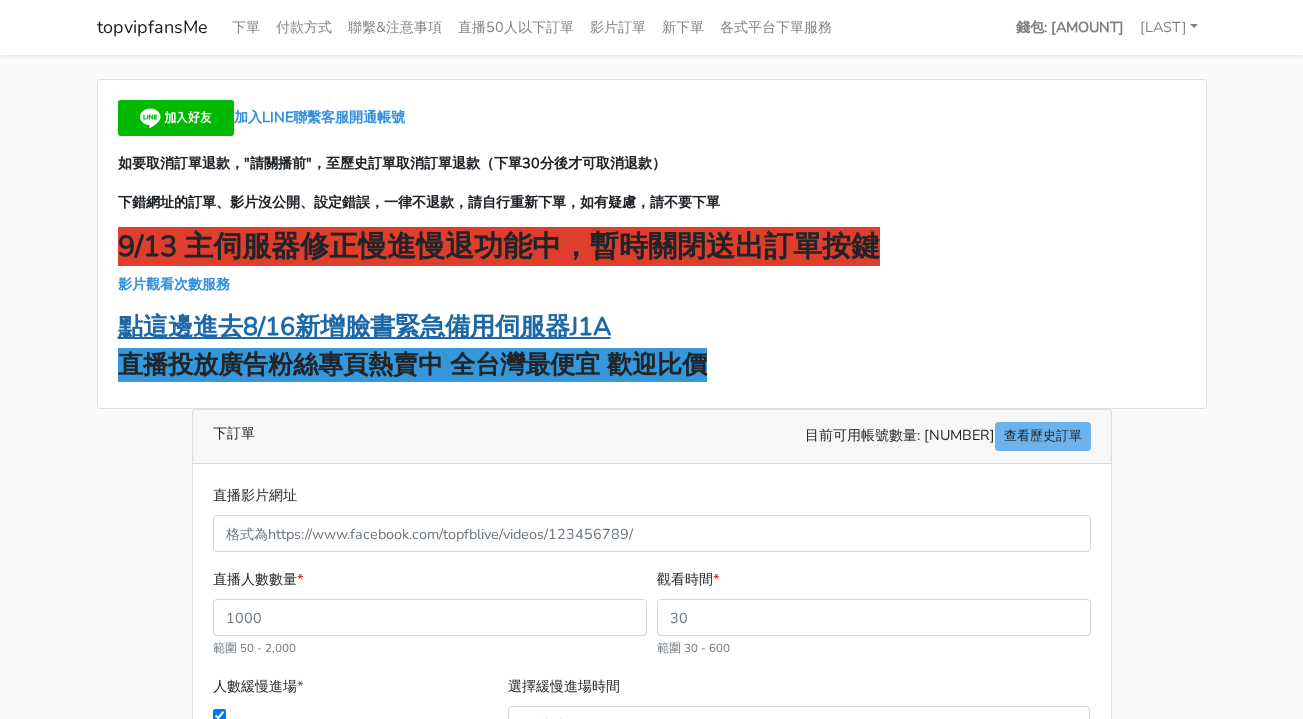 click on "點這邊進去8/16新增臉書緊急備用伺服器J1A" at bounding box center (364, 327) 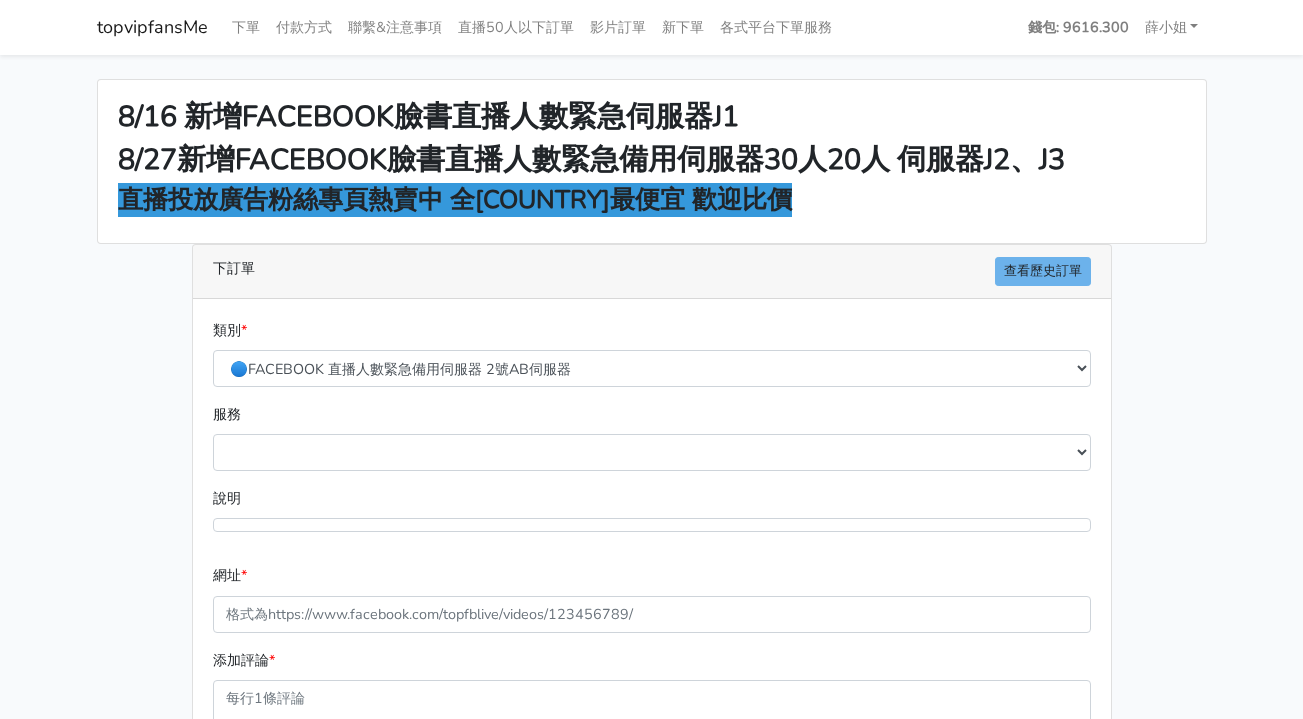 scroll, scrollTop: 0, scrollLeft: 0, axis: both 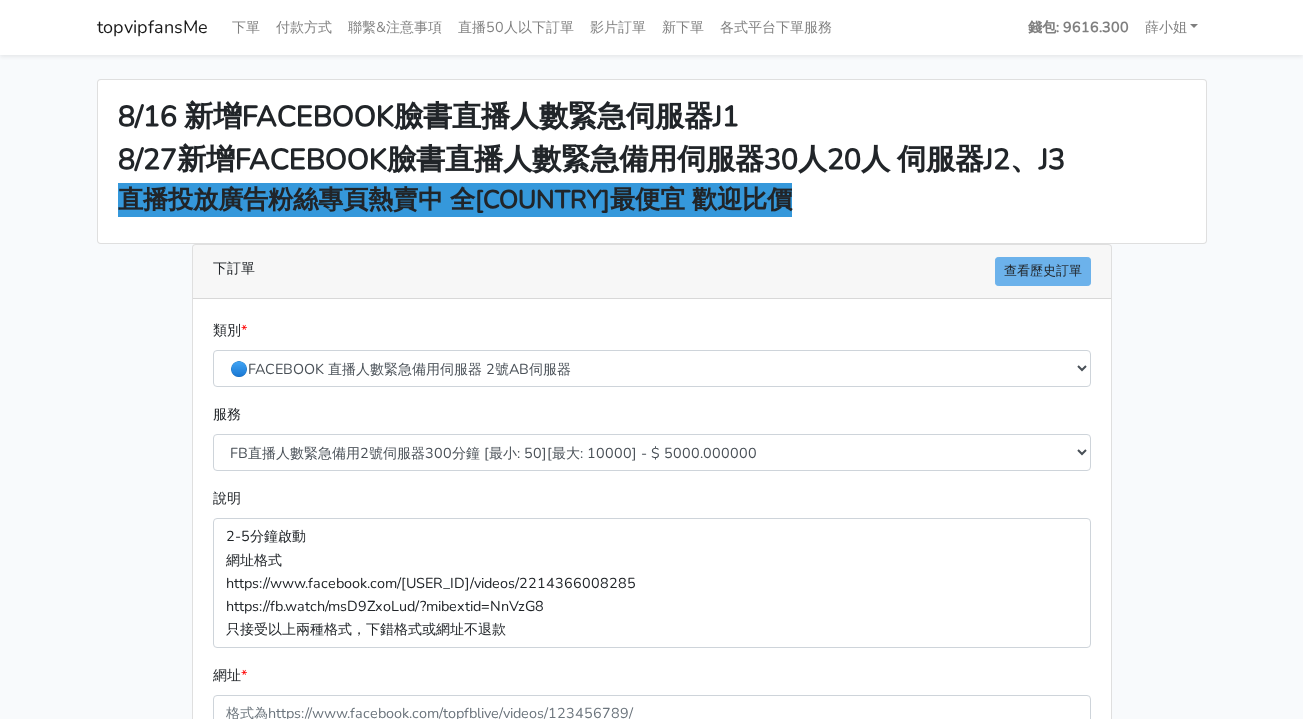 click on "8/16 新增FACEBOOK臉書直播人數緊急伺服器J1
8/27新增FACEBOOK臉書直播人數緊急備用伺服器30人20人 伺服器J2、J3
直播投放廣告粉絲專頁熱賣中 全台灣最便宜 歡迎比價
下訂單
查看歷史訂單
類別 *
🔵FACEBOOK 直播人數緊急備用伺服器 2號AB伺服器 🌕IG直播人數 * *" at bounding box center [652, 537] 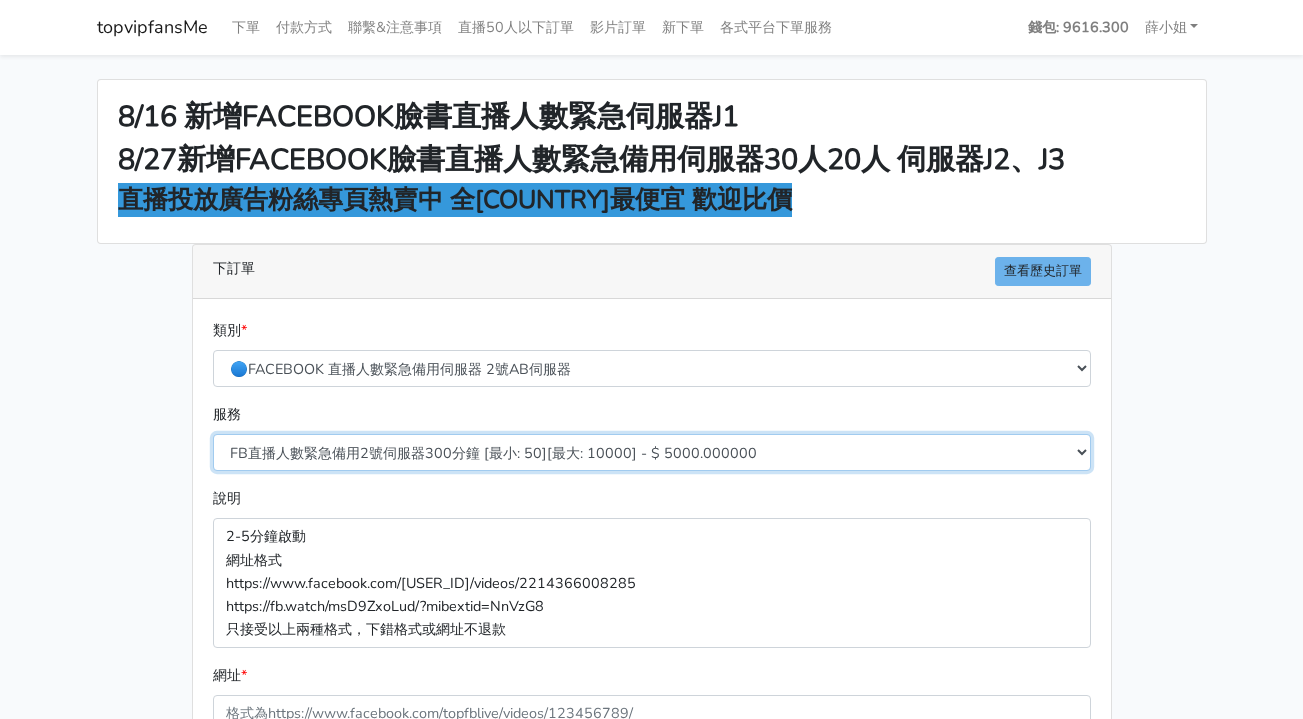 click on "FB直播人數緊急備用2號伺服器300分鐘 [最小: 50][最大: 10000] - $ 5000.000000 FB直播人數緊急備用2號伺服器60分鐘 [最小: 50][最大: 10000] - $ 1000.000000 FB直播人數緊急備用2號伺服器90分鐘 [最小: 50][最大: 10000] - $ 1500.000000 FB直播人數緊急備用2號伺服器120分鐘 [最小: 50][最大: 10000] - $ 2000.000000 FB直播人數緊急備用2號伺服器150分鐘 [最小: 50][最大: 10000] - $ 2500.000000 FB直播人數緊急備用2號伺服器180分鐘 [最小: 50][最大: 10000] - $ 3000.000000 FB直播人數緊急備用2號伺服器240分鐘 [最小: 50][最大: 10000] - $ 4000.000000 FB直播人數緊急備用2號伺服器360分鐘  [最小: 50][最大: 10000] - $ 6000.000000" at bounding box center [652, 452] 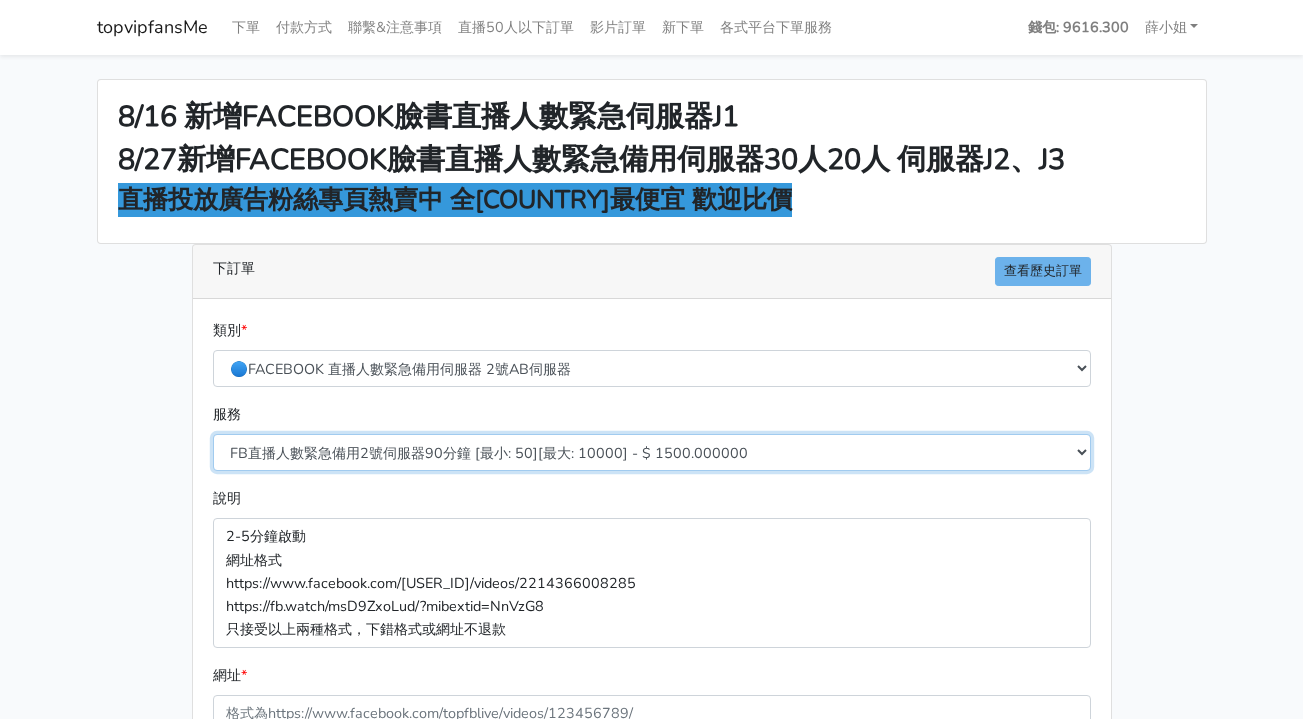 click on "FB直播人數緊急備用2號伺服器300分鐘 [最小: 50][最大: 10000] - $ 5000.000000 FB直播人數緊急備用2號伺服器60分鐘 [最小: 50][最大: 10000] - $ 1000.000000 FB直播人數緊急備用2號伺服器90分鐘 [最小: 50][最大: 10000] - $ 1500.000000 FB直播人數緊急備用2號伺服器120分鐘 [最小: 50][最大: 10000] - $ 2000.000000 FB直播人數緊急備用2號伺服器150分鐘 [最小: 50][最大: 10000] - $ 2500.000000 FB直播人數緊急備用2號伺服器180分鐘 [最小: 50][最大: 10000] - $ 3000.000000 FB直播人數緊急備用2號伺服器240分鐘 [最小: 50][最大: 10000] - $ 4000.000000 FB直播人數緊急備用2號伺服器360分鐘  [最小: 50][最大: 10000] - $ 6000.000000" at bounding box center (652, 452) 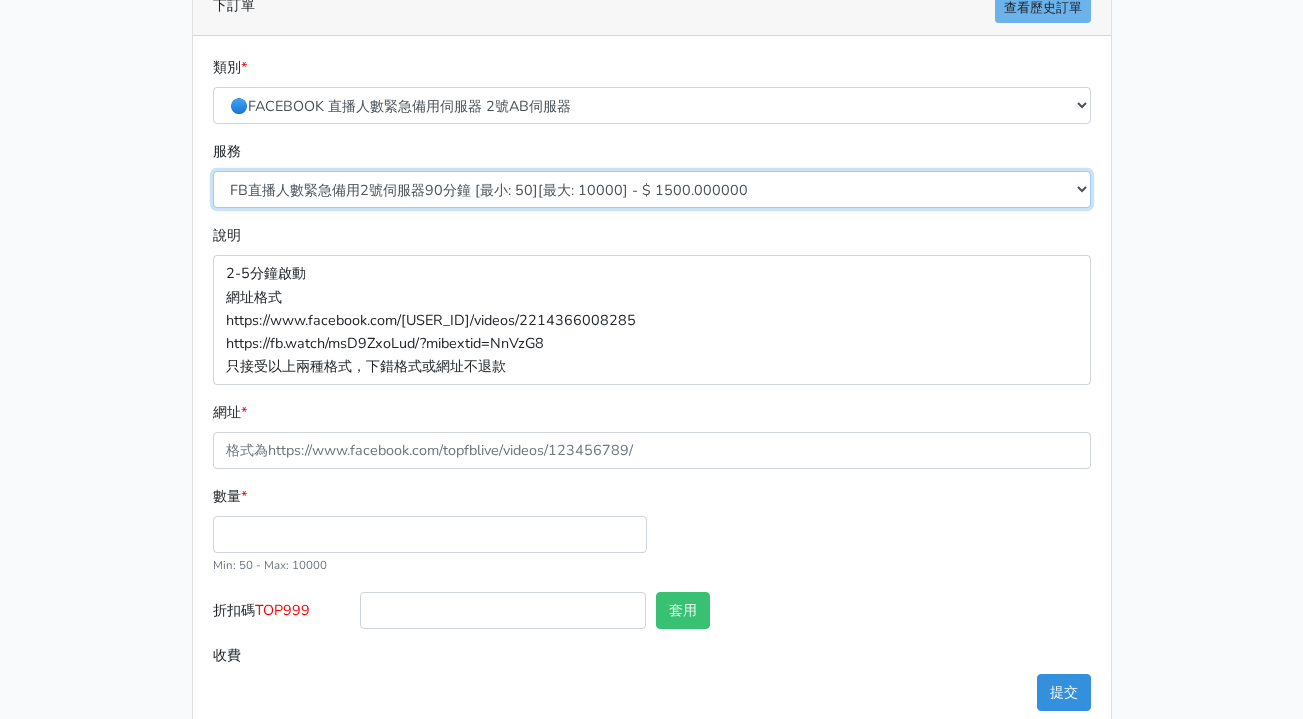 scroll, scrollTop: 300, scrollLeft: 0, axis: vertical 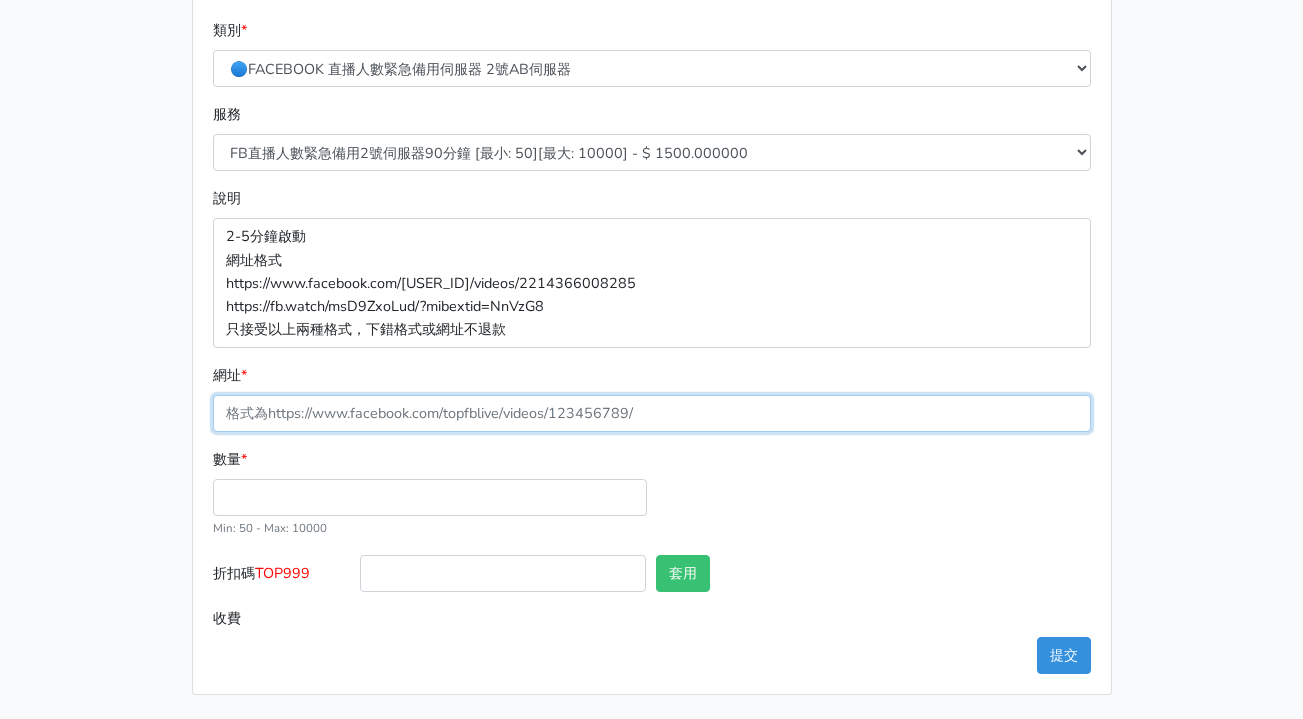 drag, startPoint x: 366, startPoint y: 413, endPoint x: 363, endPoint y: 424, distance: 11.401754 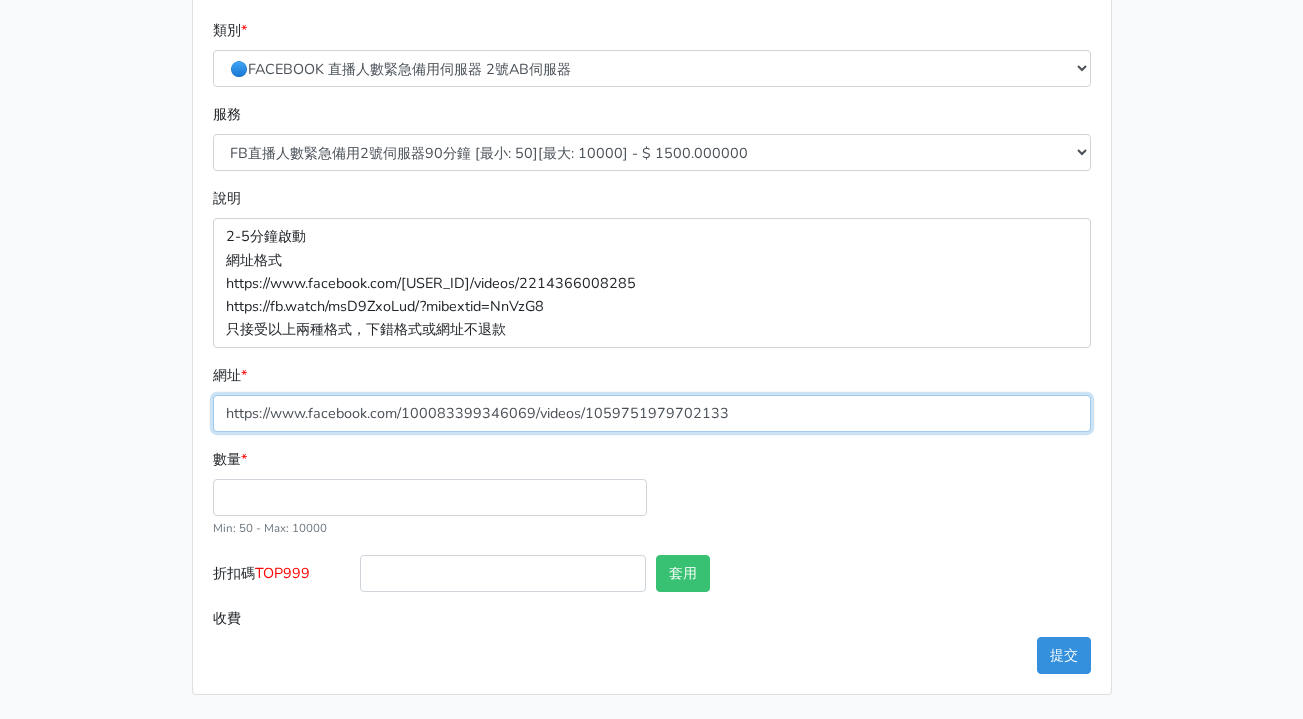 type on "https://www.facebook.com/100083399346069/videos/1059751979702133" 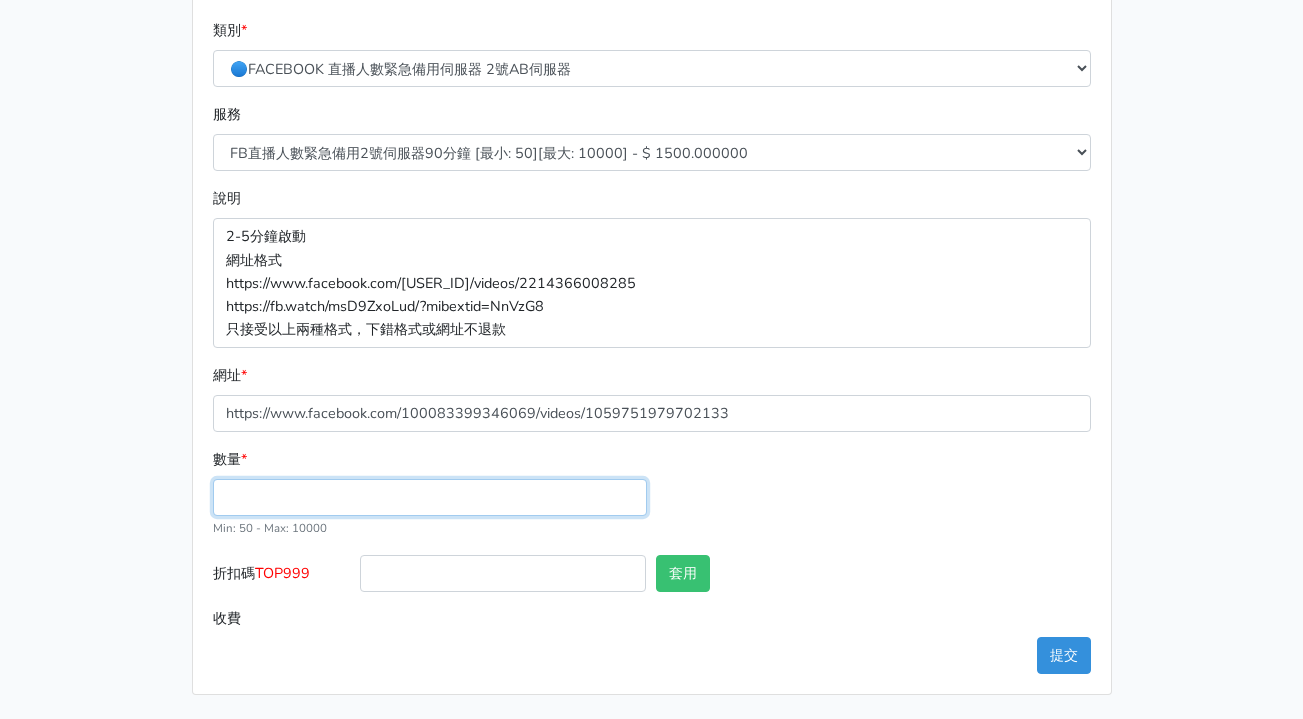 click on "數量 *" at bounding box center [430, 497] 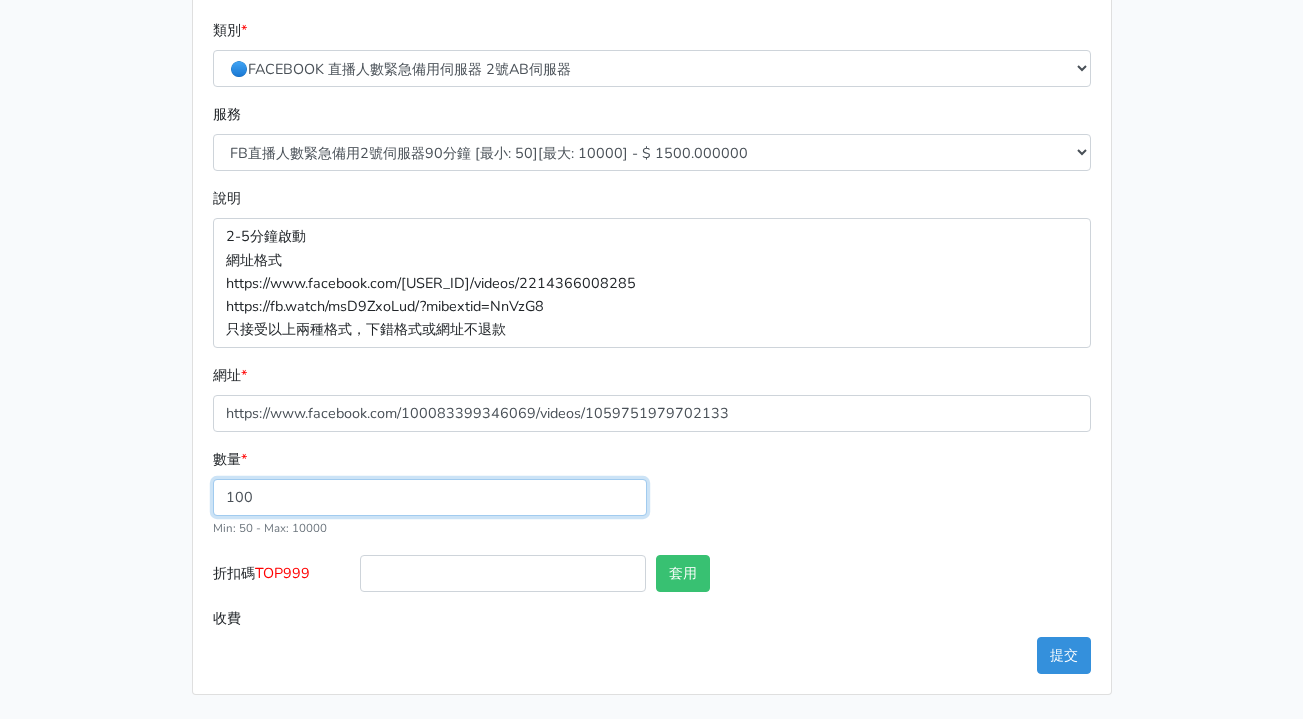 type on "100" 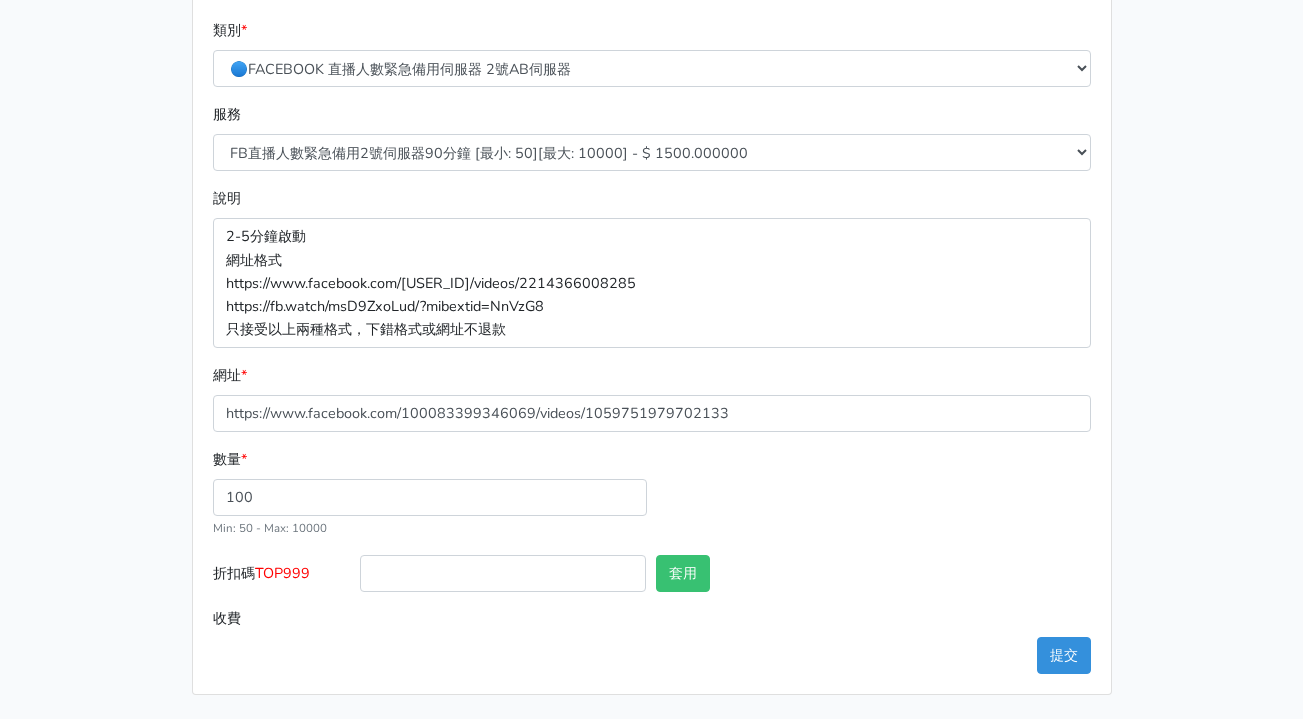 type on "400.000" 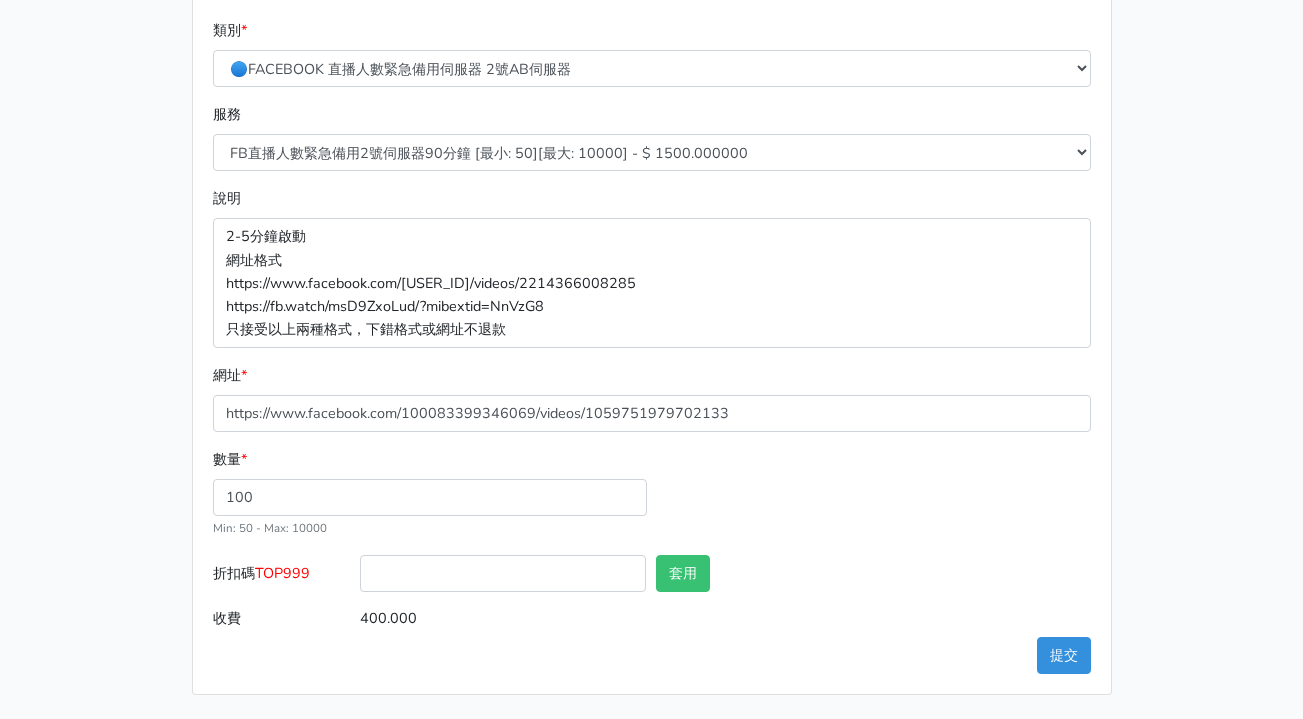 click on "TOP999" at bounding box center (282, 573) 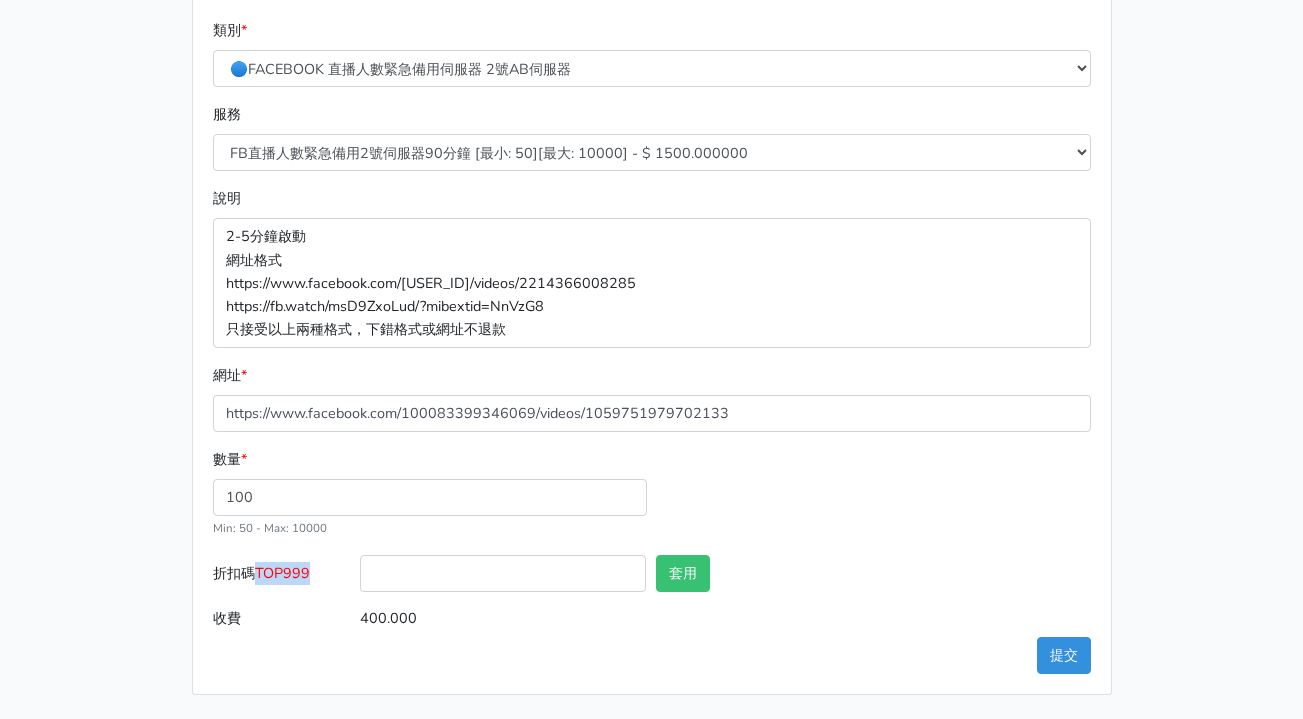 click on "TOP999" at bounding box center (282, 573) 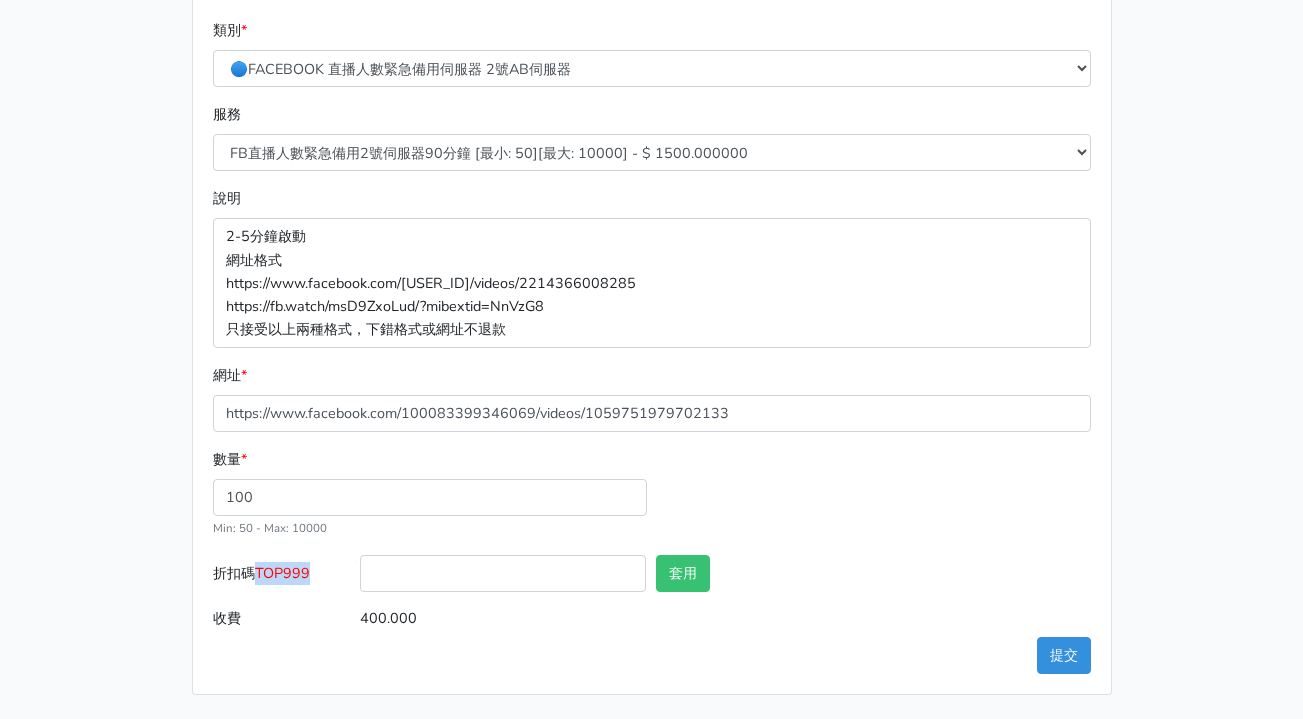 copy on "TOP999" 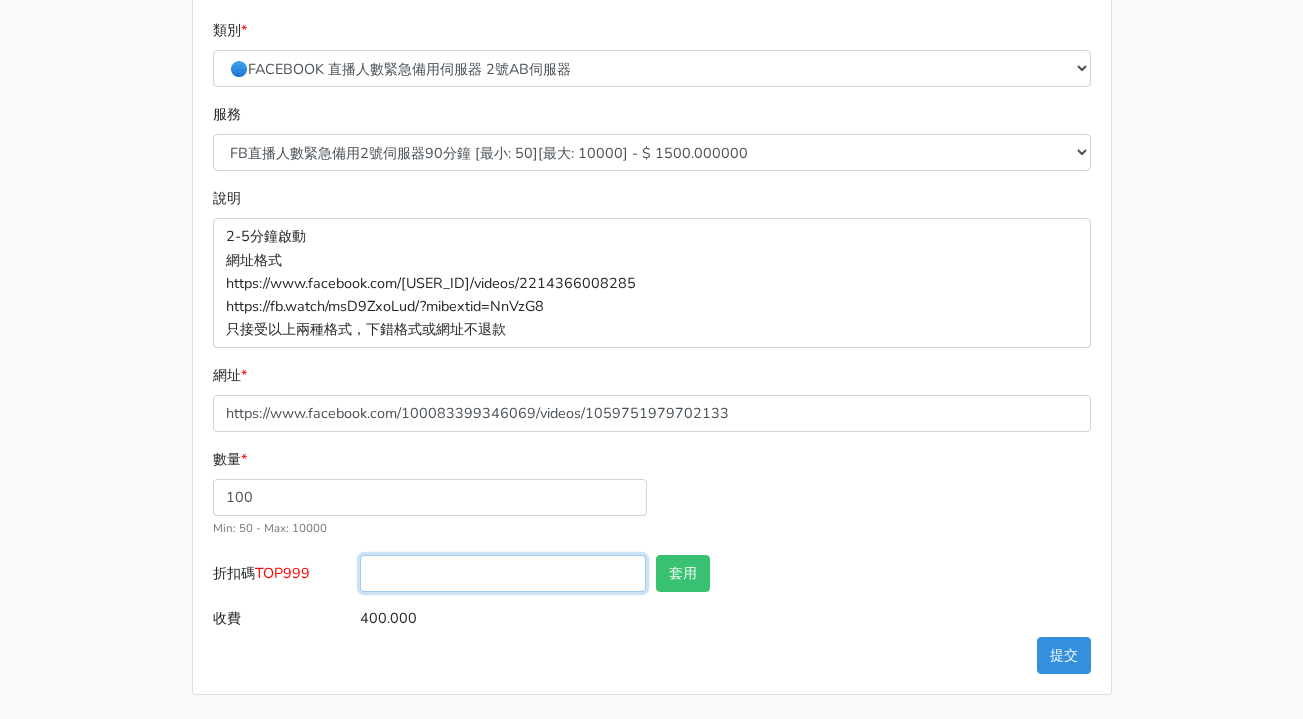 click on "折扣碼  TOP999" at bounding box center [503, 573] 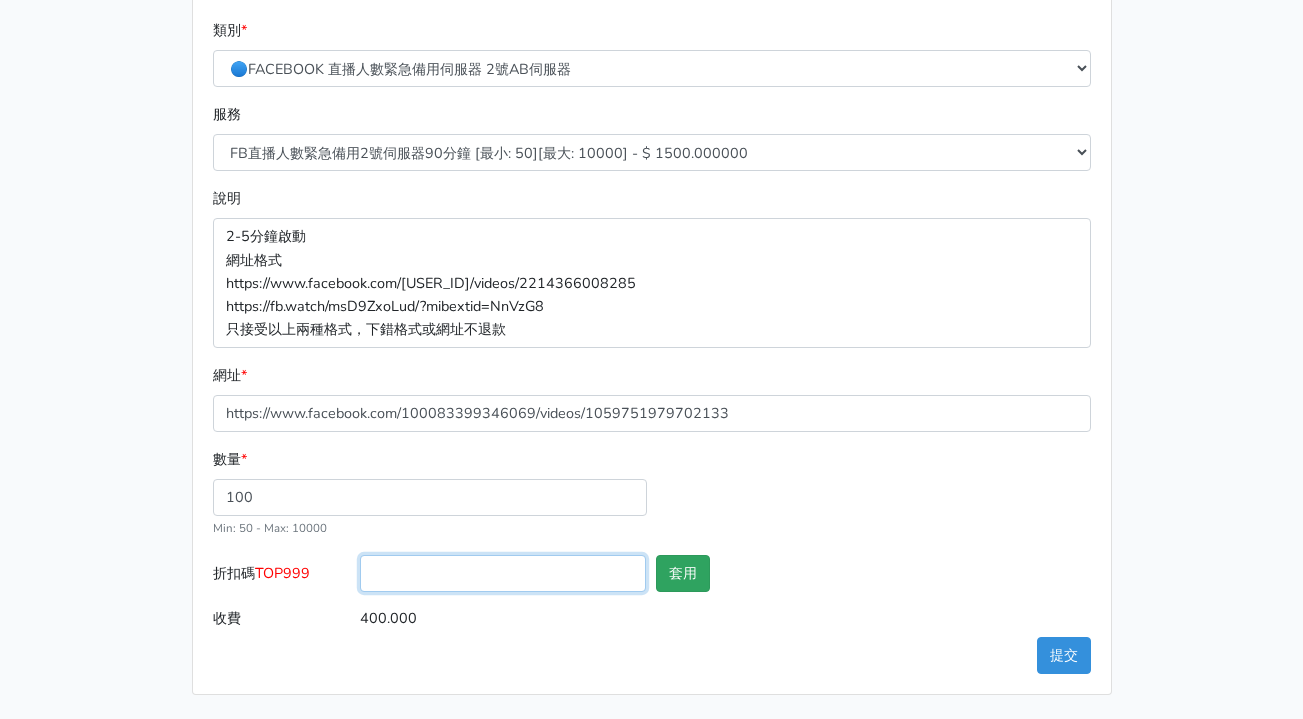 paste on "TOP999" 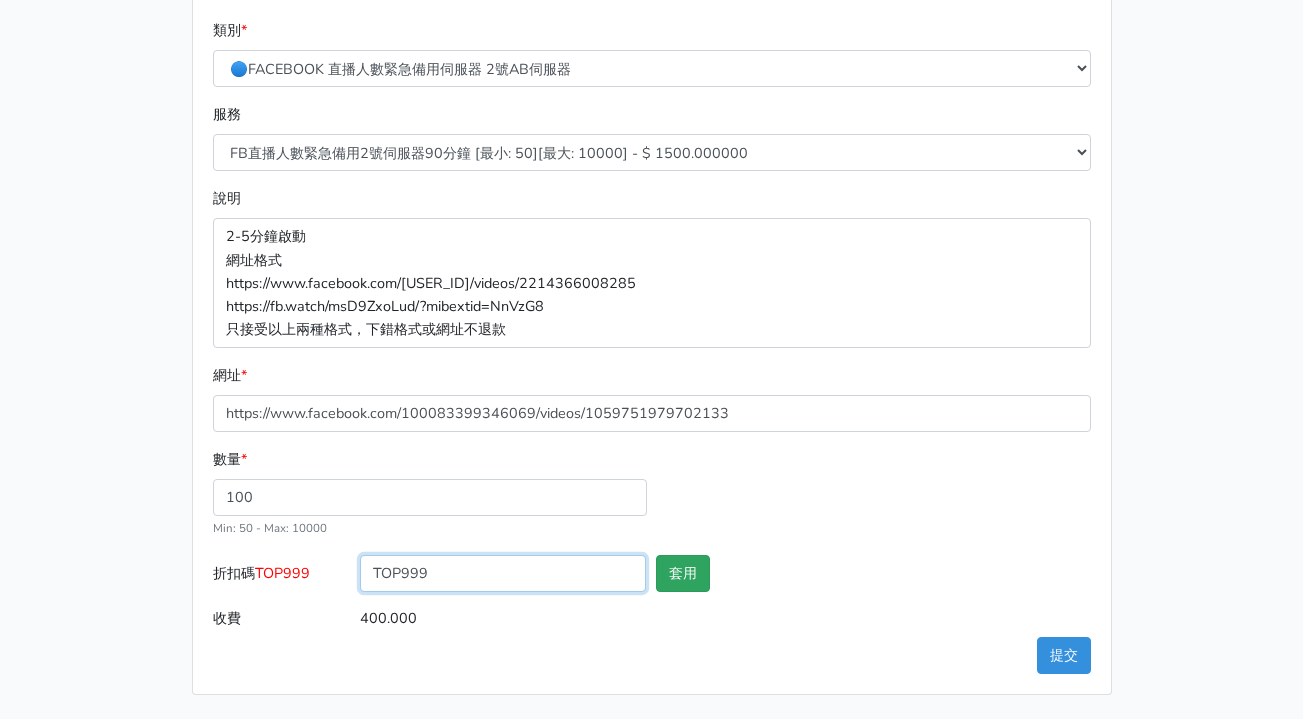 type on "TOP999" 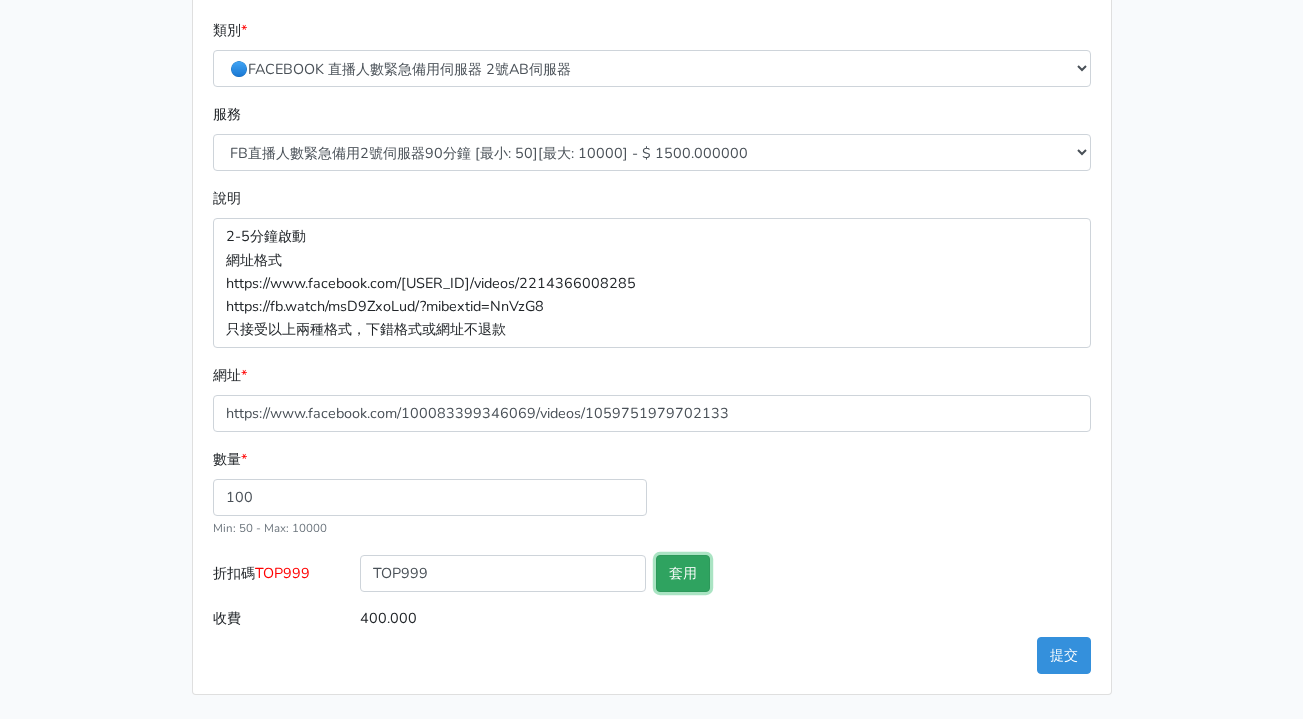 click on "套用" at bounding box center [683, 573] 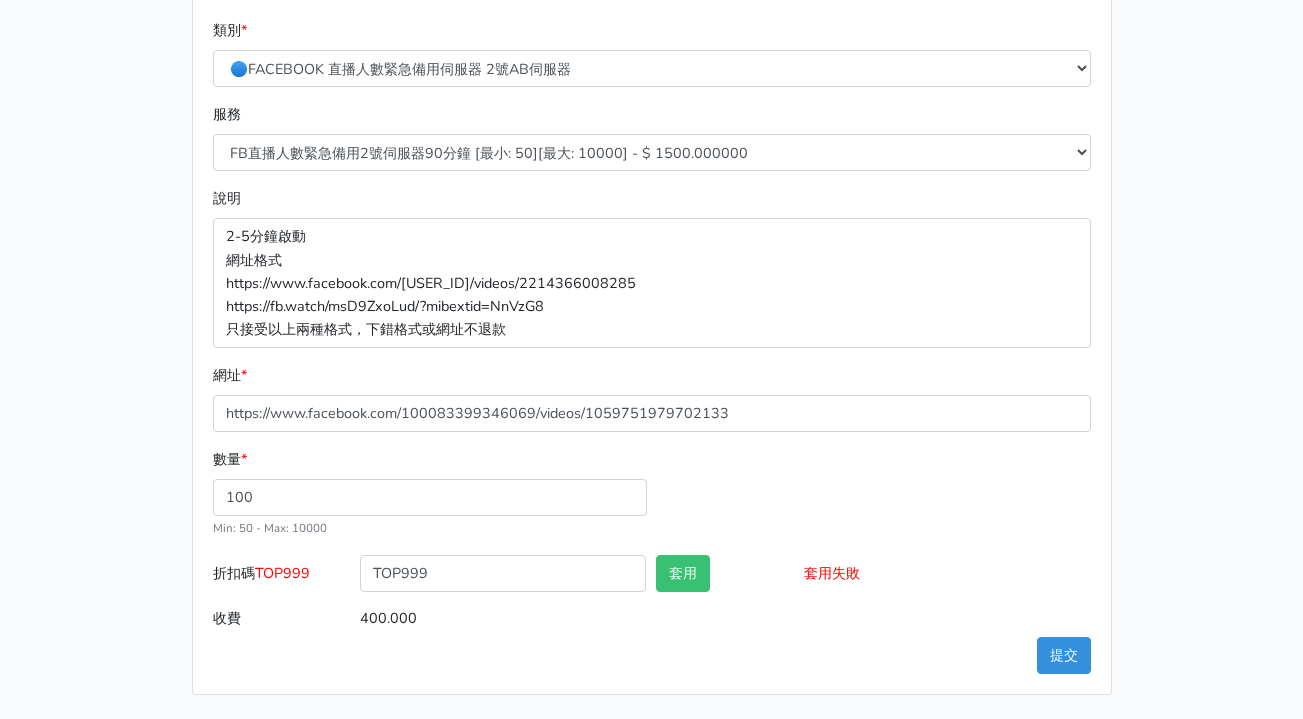click on "數量 *
100
Min: 50 - Max: 10000" at bounding box center (652, 501) 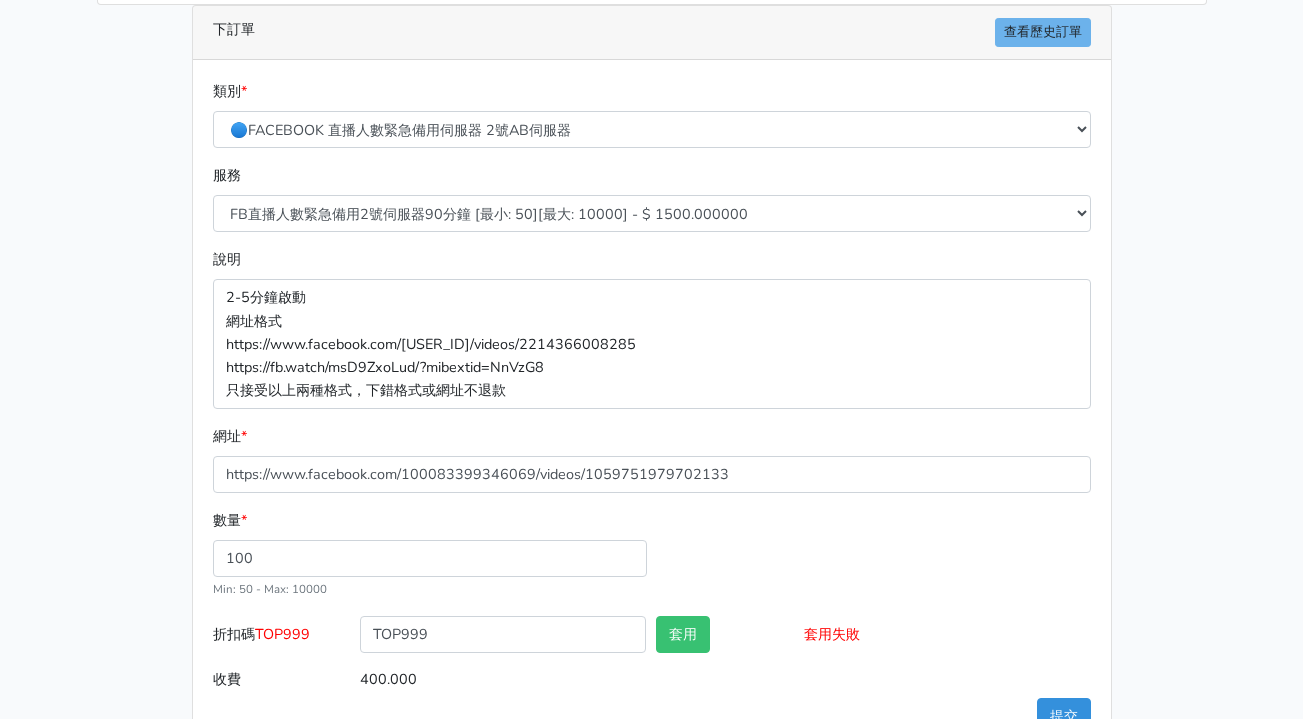 scroll, scrollTop: 0, scrollLeft: 0, axis: both 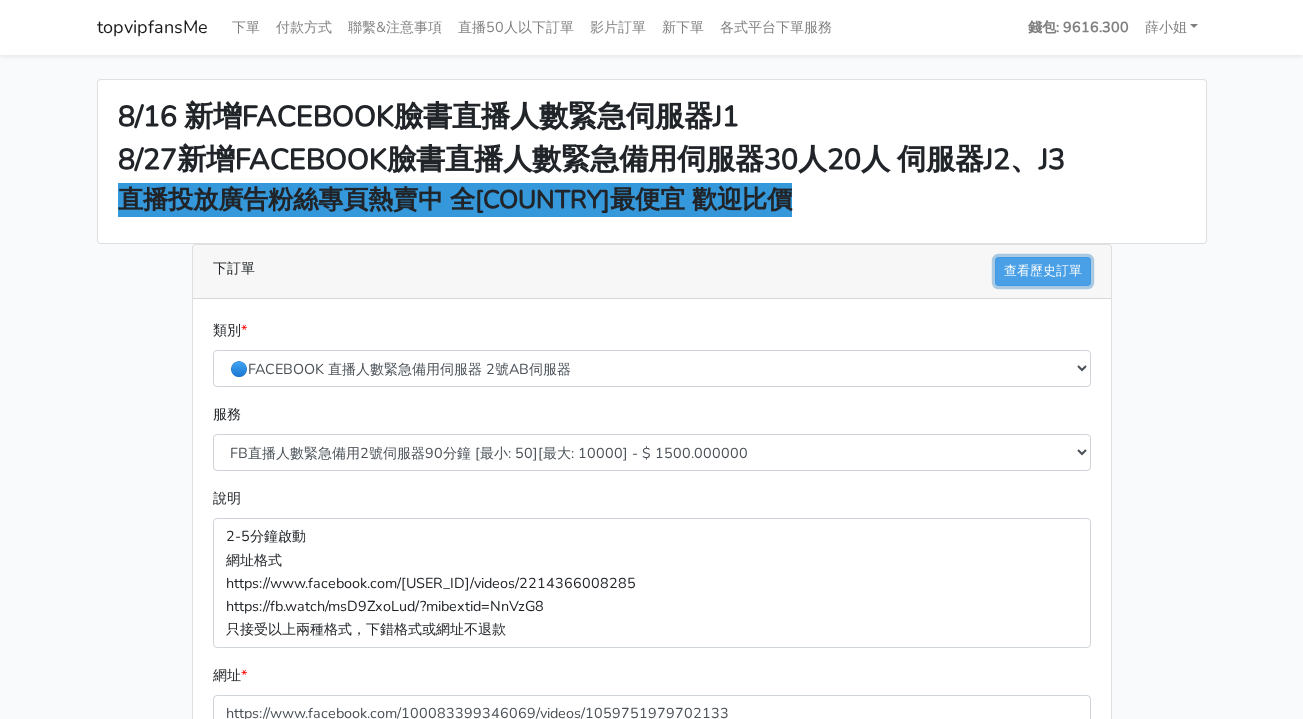 click on "查看歷史訂單" at bounding box center [1043, 271] 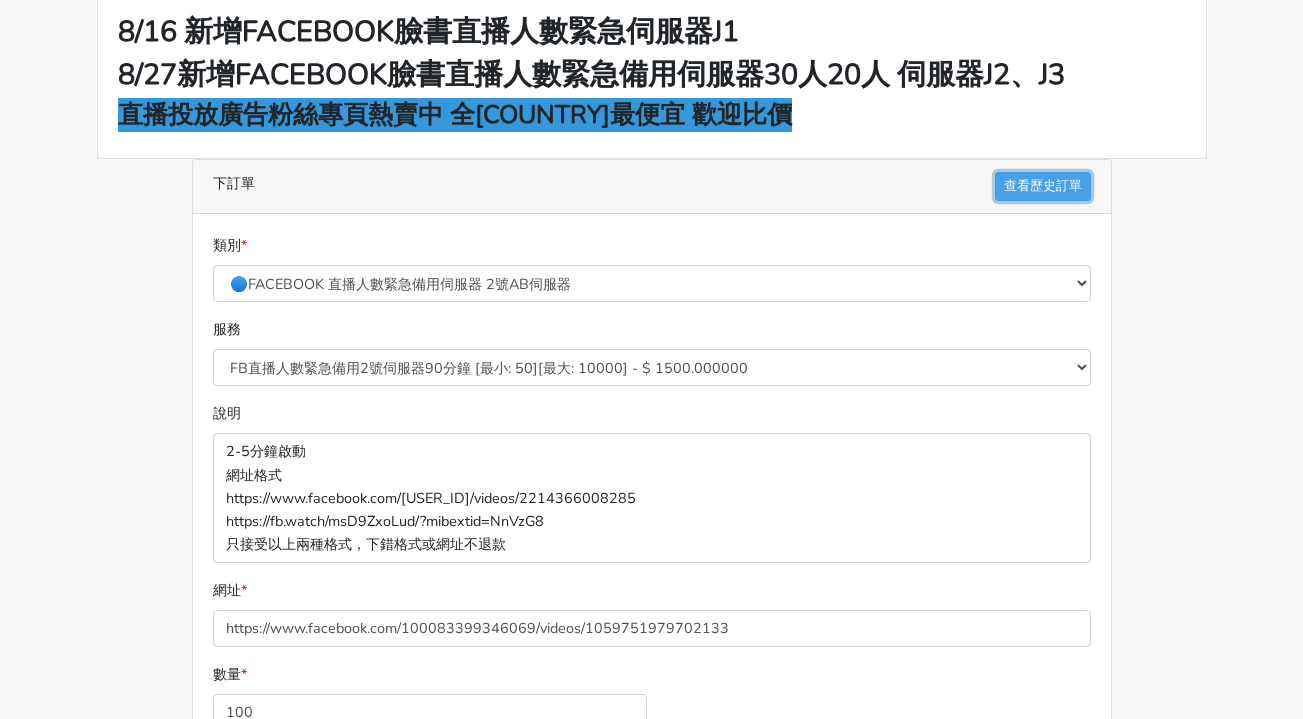 scroll, scrollTop: 300, scrollLeft: 0, axis: vertical 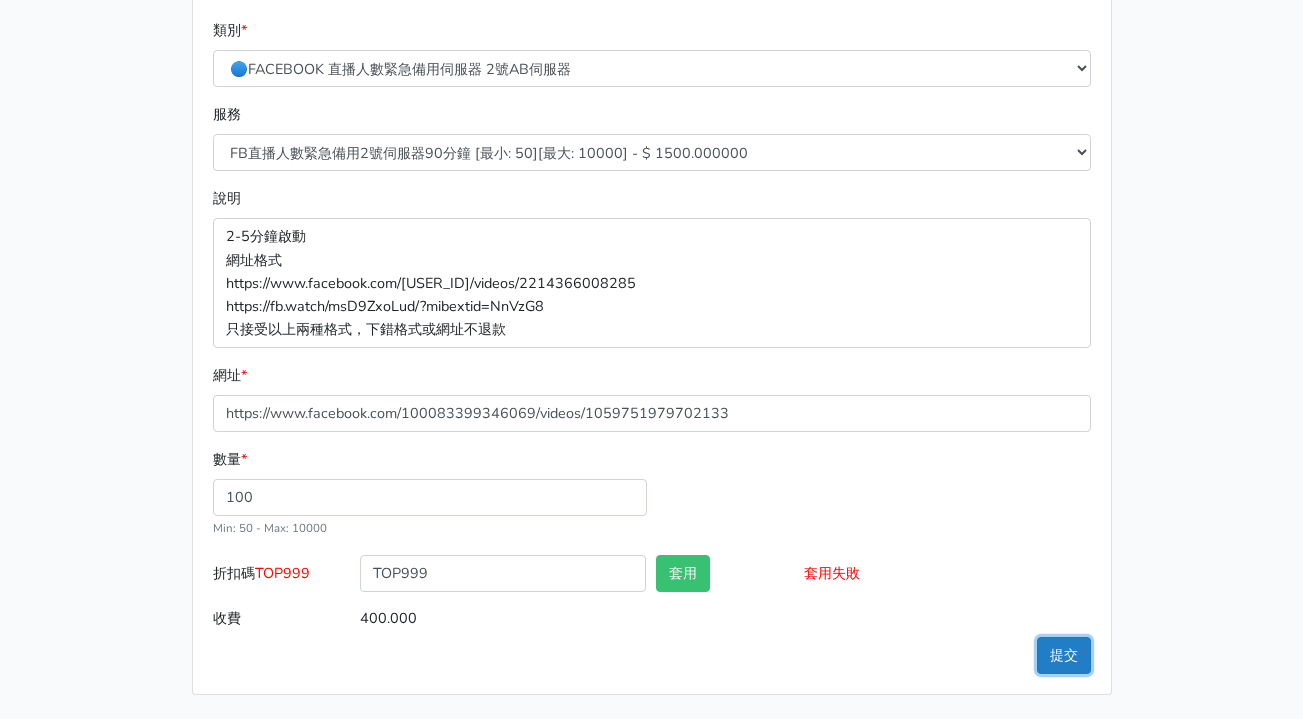 click on "提交" at bounding box center (1064, 655) 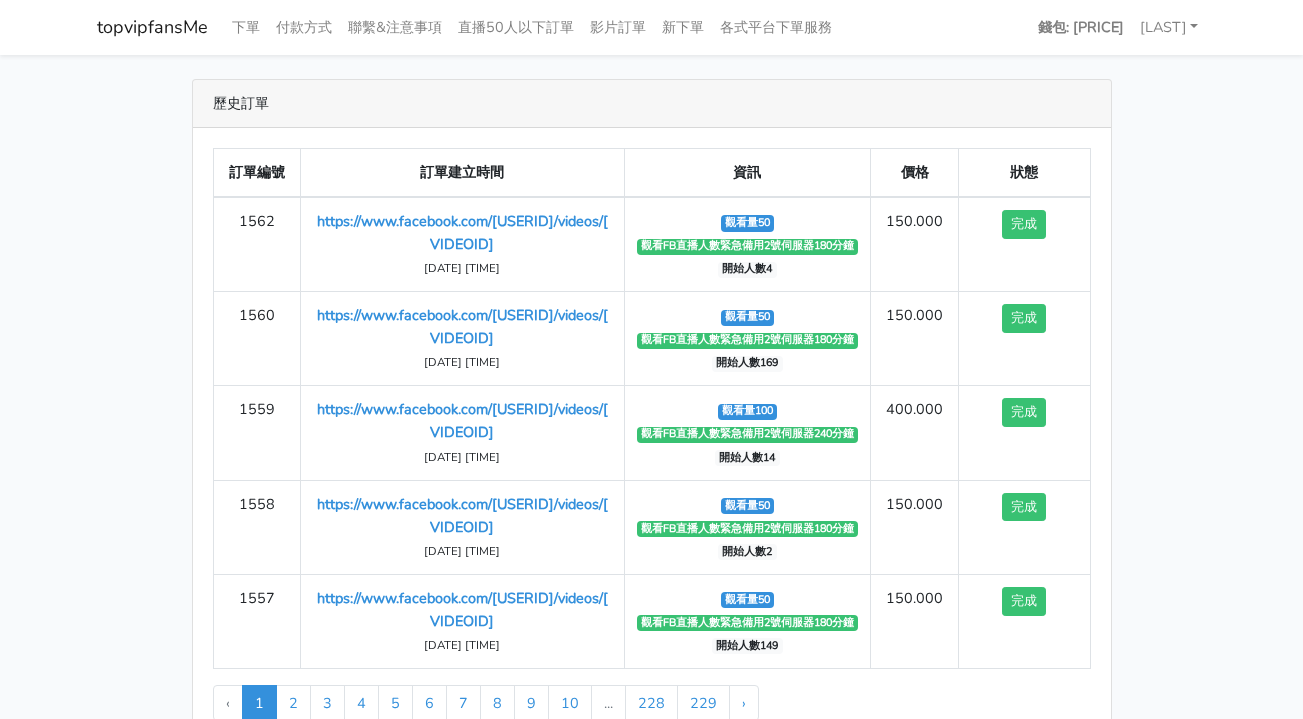 scroll, scrollTop: 0, scrollLeft: 0, axis: both 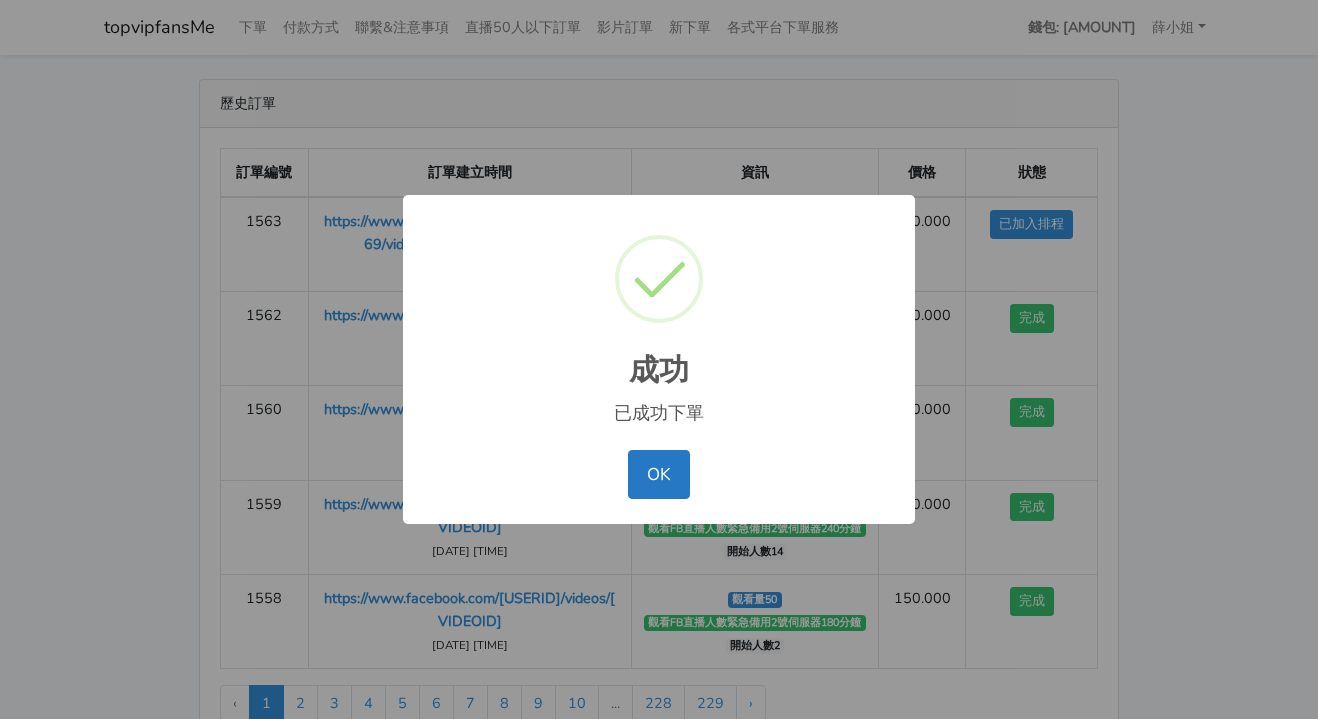 click on "成功 × 已成功下單 OK No Cancel" at bounding box center (659, 359) 